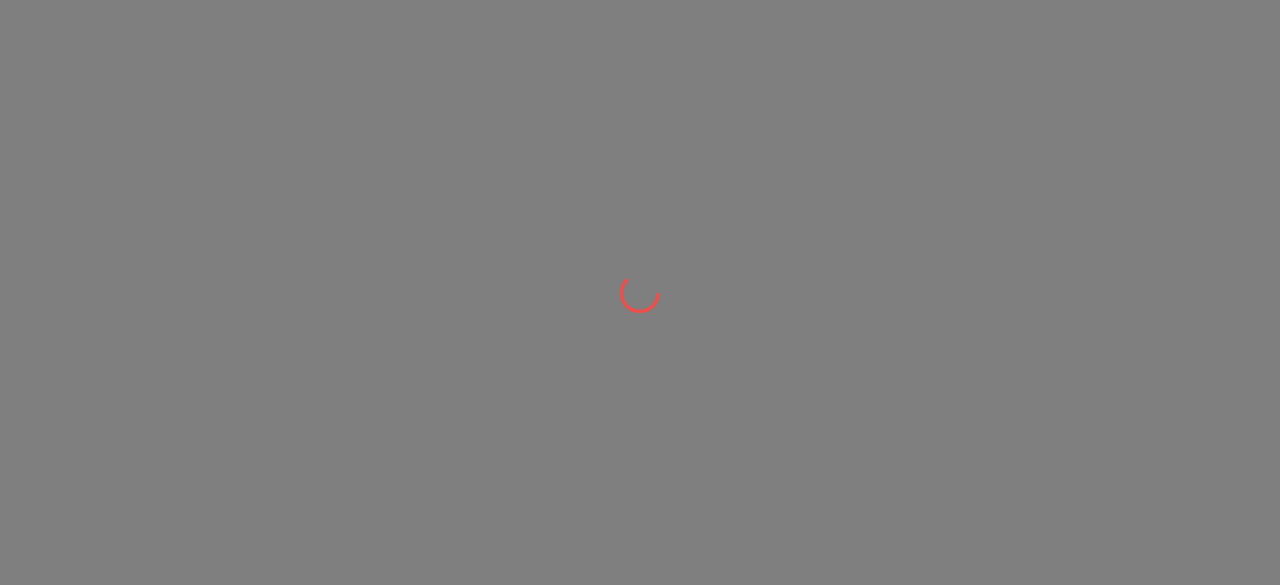scroll, scrollTop: 0, scrollLeft: 0, axis: both 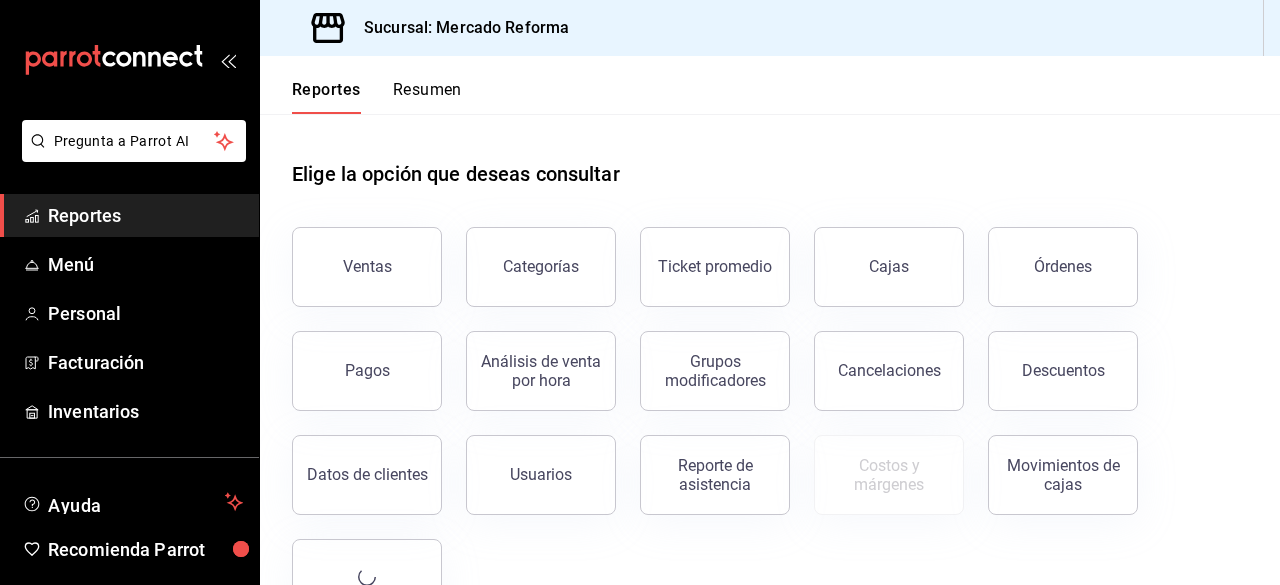 click on "Ventas" at bounding box center [355, 255] 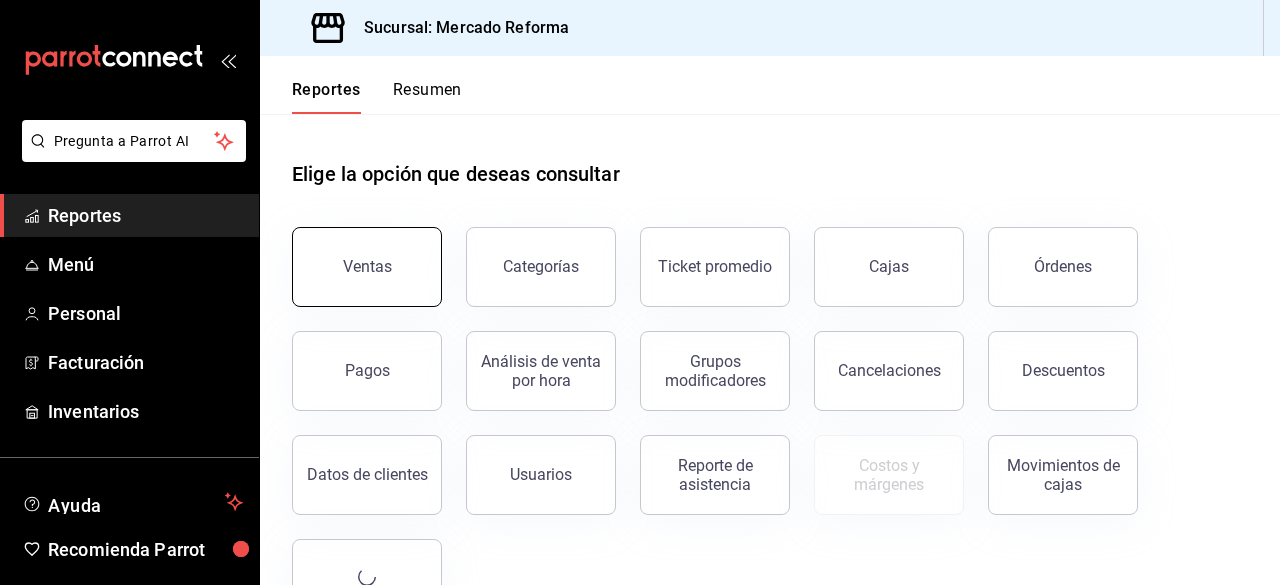 click on "Ventas" at bounding box center (367, 267) 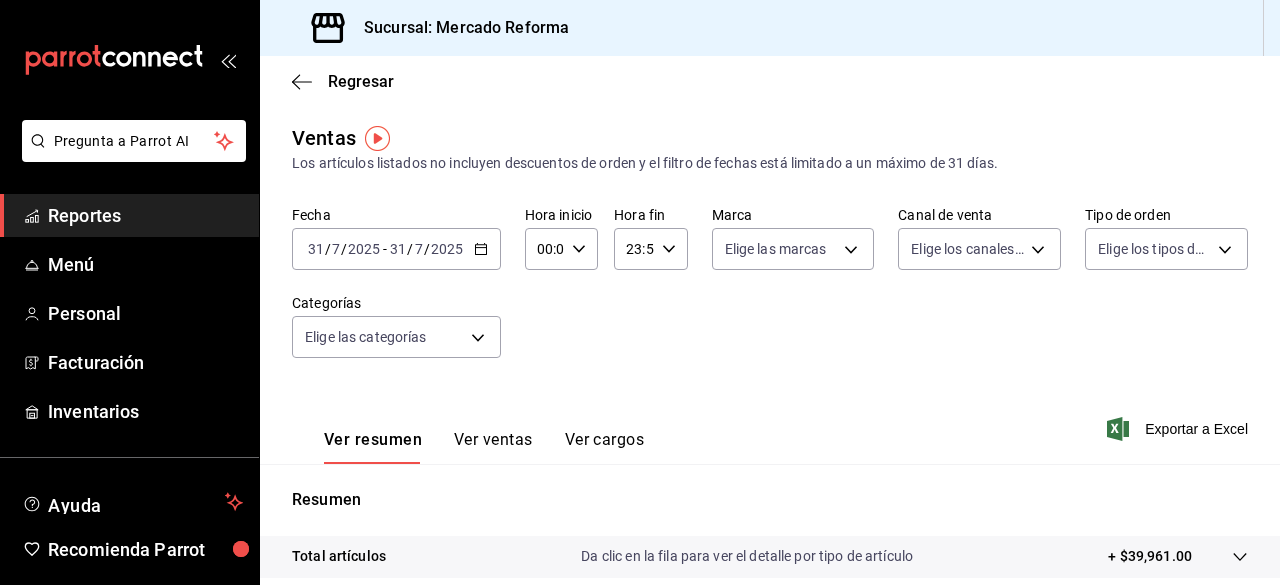 click 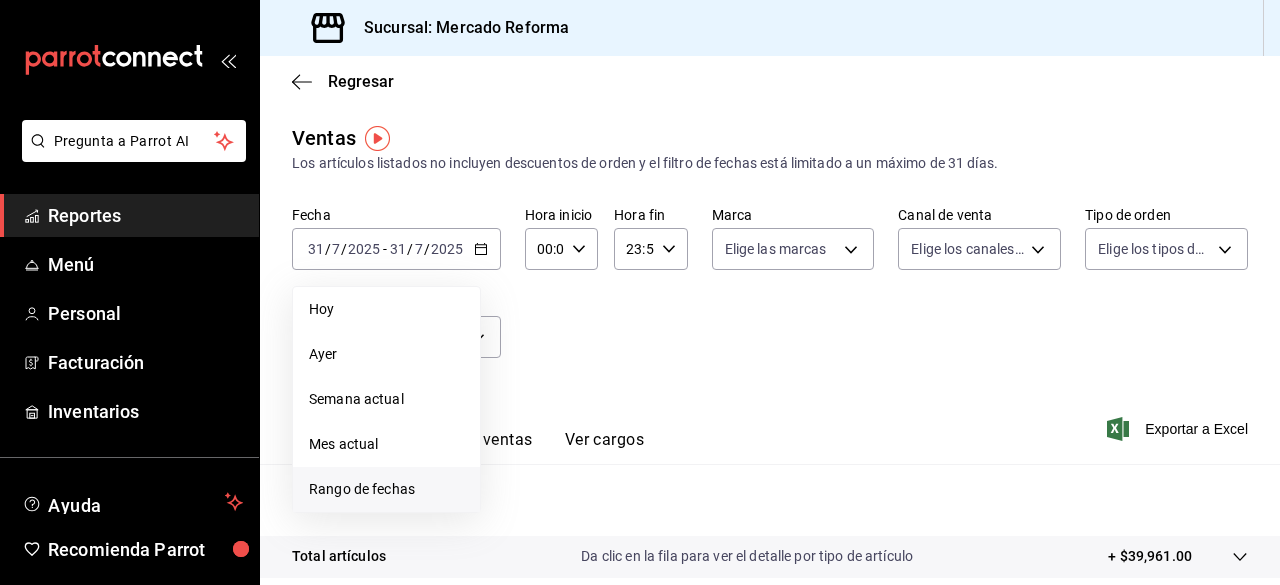 click on "Rango de fechas" at bounding box center [386, 489] 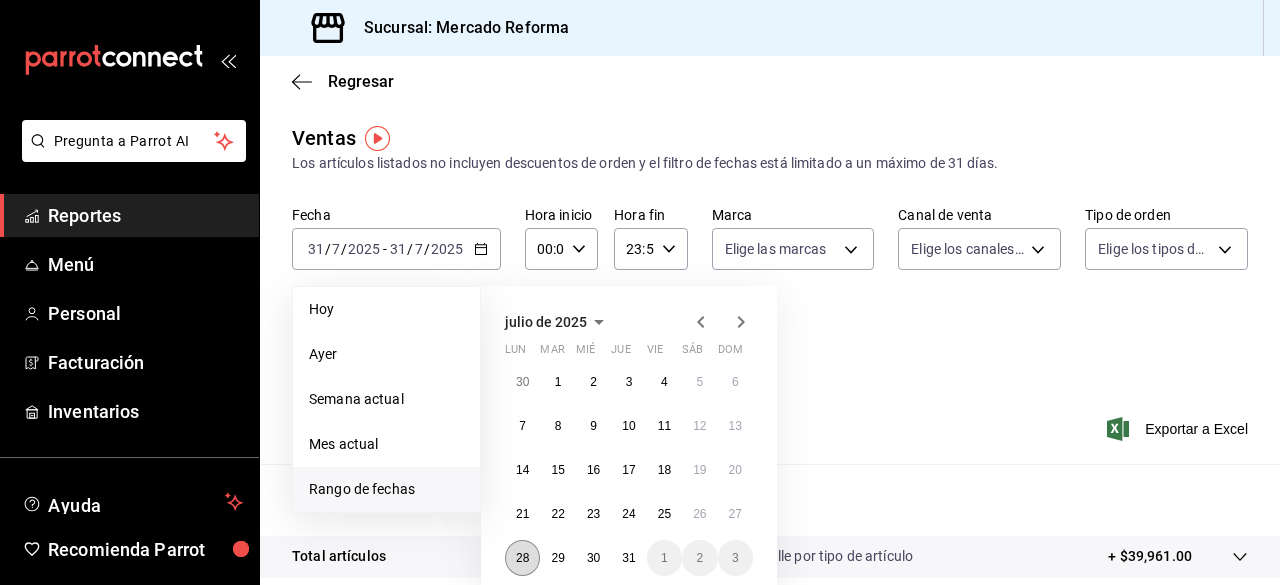 click on "28" at bounding box center (522, 558) 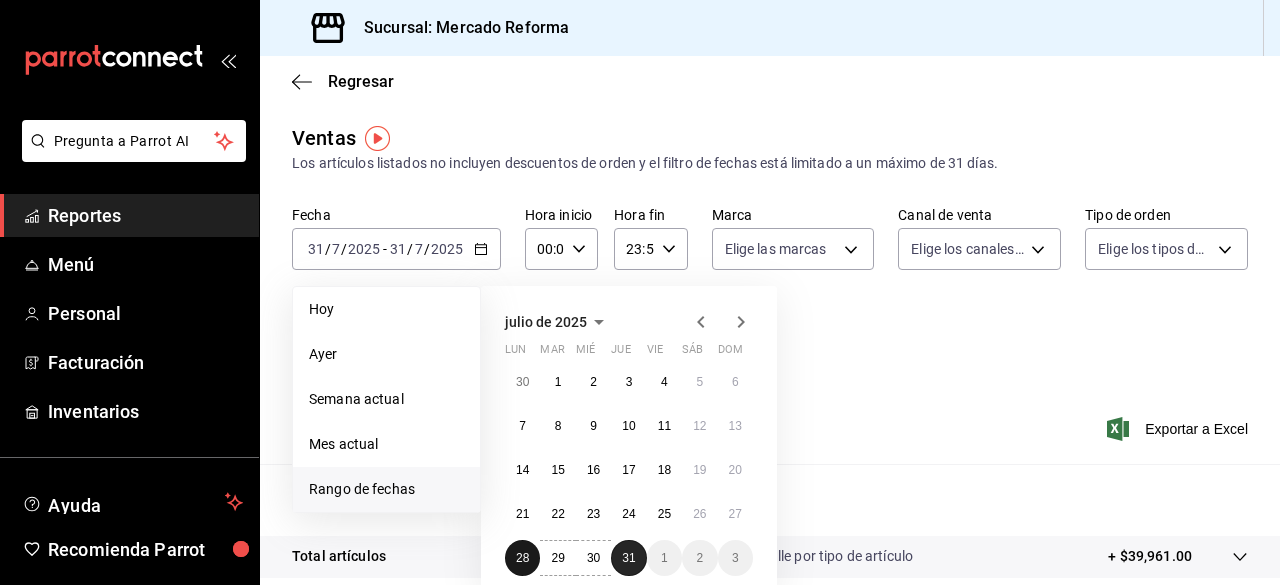drag, startPoint x: 522, startPoint y: 553, endPoint x: 622, endPoint y: 555, distance: 100.02 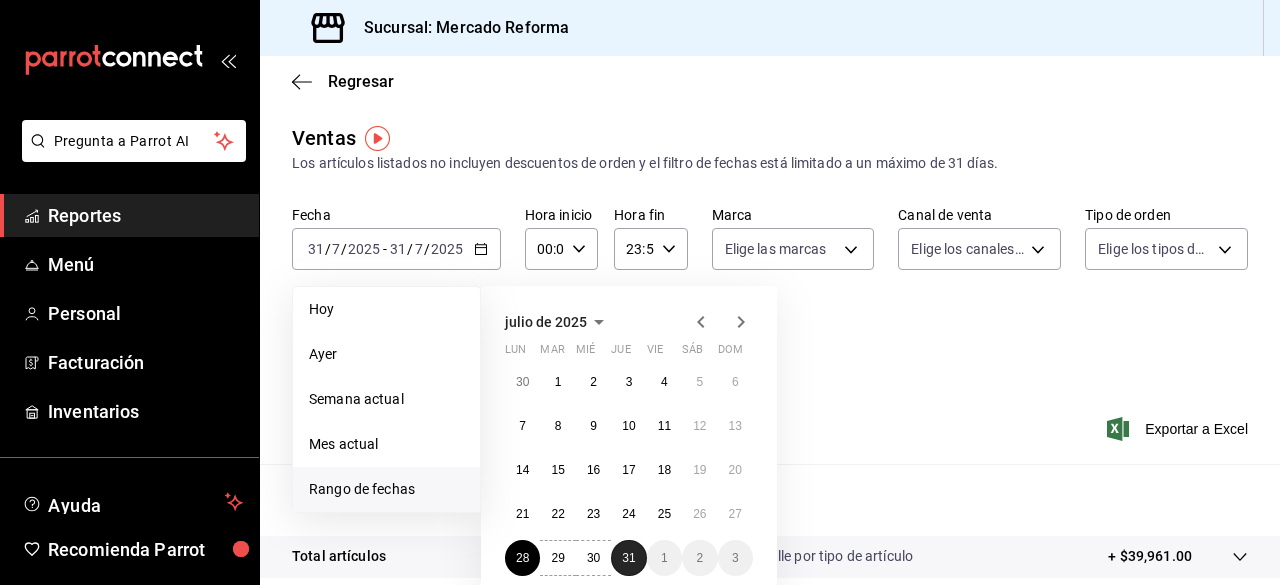 click on "31" at bounding box center (628, 558) 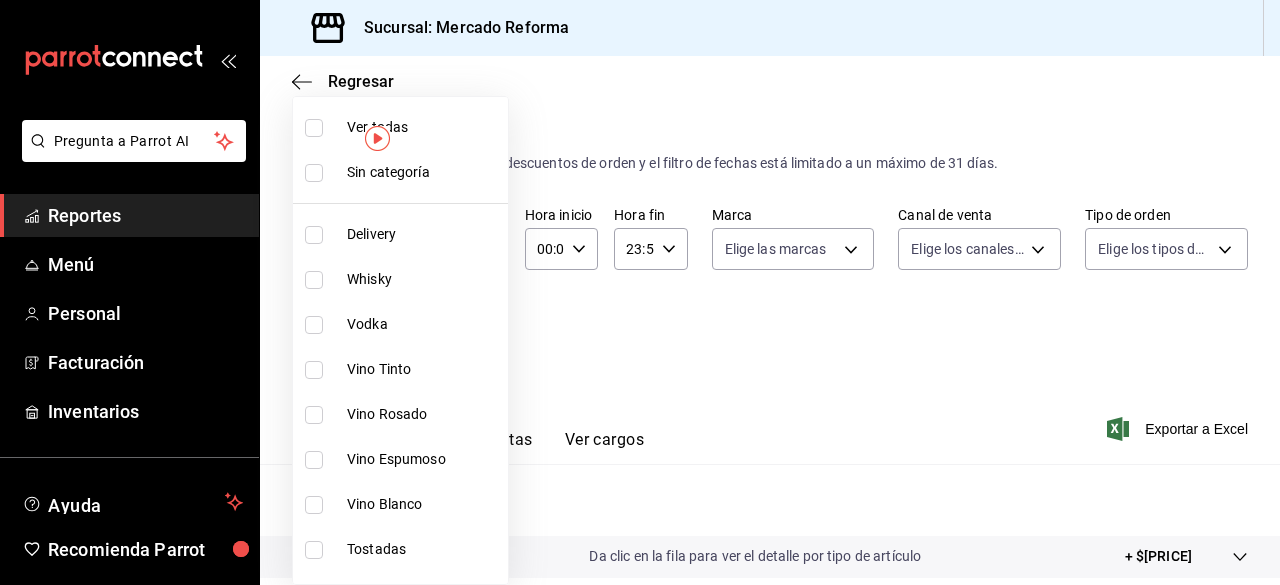click on "Pregunta a Parrot AI Reportes   Menú   Personal   Facturación   Inventarios   Ayuda Recomienda Parrot   [FIRST] [LAST]   Sugerir nueva función   Sucursal: Mercado Reforma Regresar Ventas Los artículos listados no incluyen descuentos de orden y el filtro de fechas está limitado a un máximo de 31 días. Fecha [DATE] [DATE] - [DATE] [DATE] Hora inicio [TIME] Hora inicio Hora fin [TIME] Hora fin Marca Elige las marcas Canal de venta Elige los canales de venta Tipo de orden Elige los tipos de orden Categorías Elige las categorías Ver resumen Ver ventas Ver cargos Exportar a Excel Resumen Total artículos Da clic en la fila para ver el detalle por tipo de artículo + $[PRICE] Cargos por servicio + $[PRICE] Venta bruta = $[PRICE] Descuentos totales - $[PRICE] Certificados de regalo - $[PRICE] Venta total = $[PRICE] Impuestos - $[PRICE] Venta neta = $[PRICE] Pregunta a Parrot AI Reportes   Menú   Personal   Facturación   Inventarios   Ayuda Recomienda Parrot   [FIRST] [LAST]" at bounding box center (640, 292) 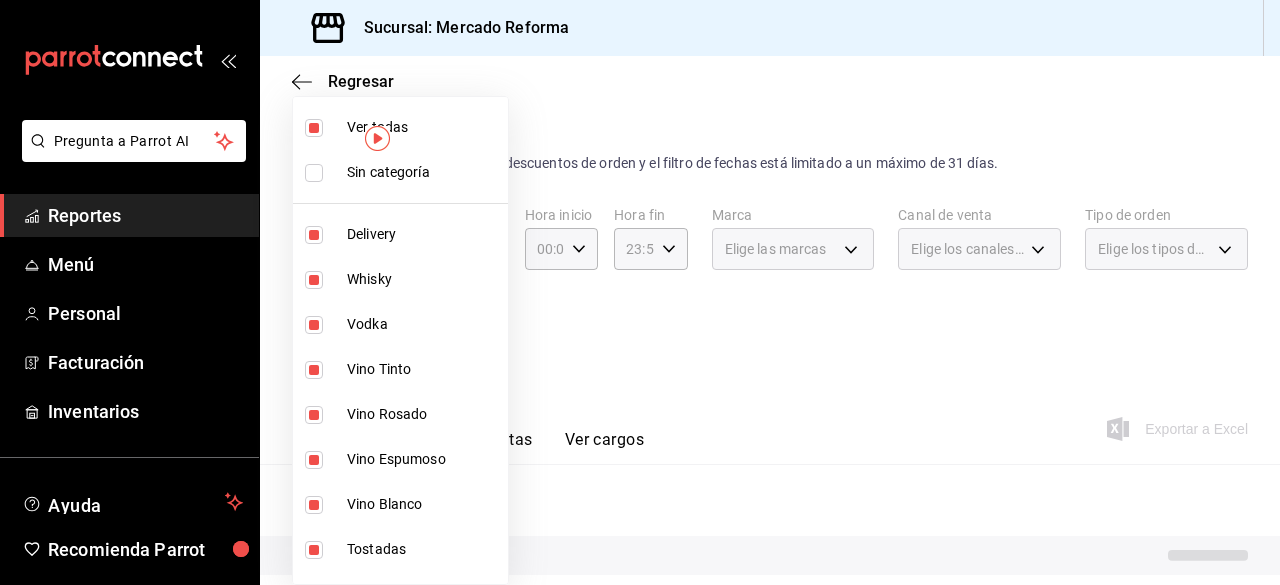 click at bounding box center (640, 292) 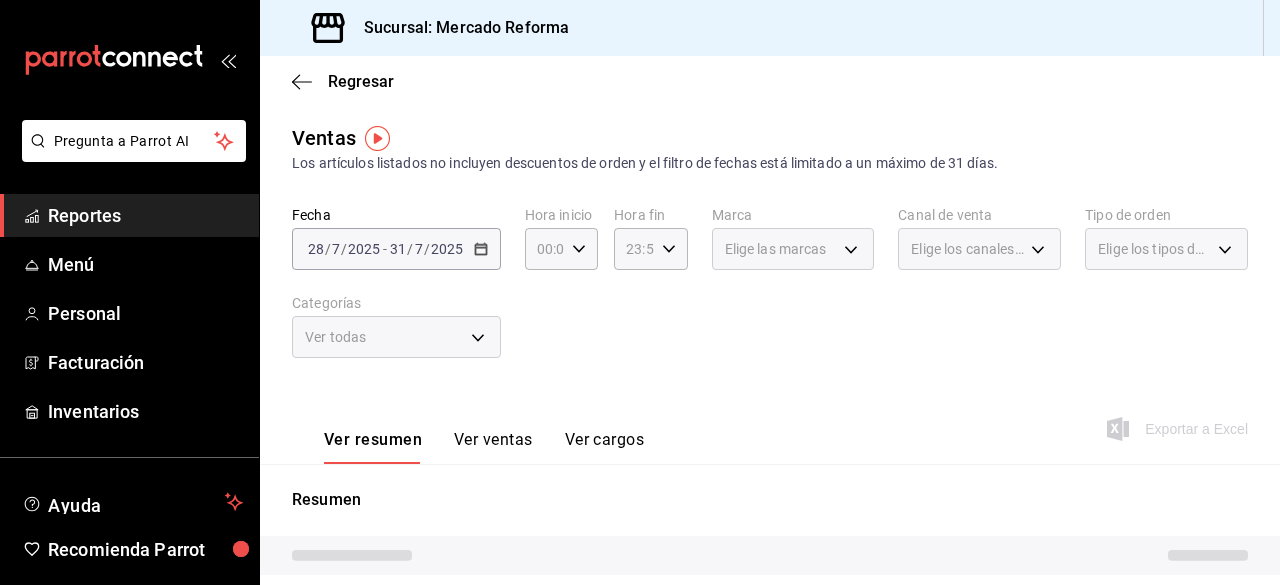 click on "Elige las marcas" at bounding box center (793, 249) 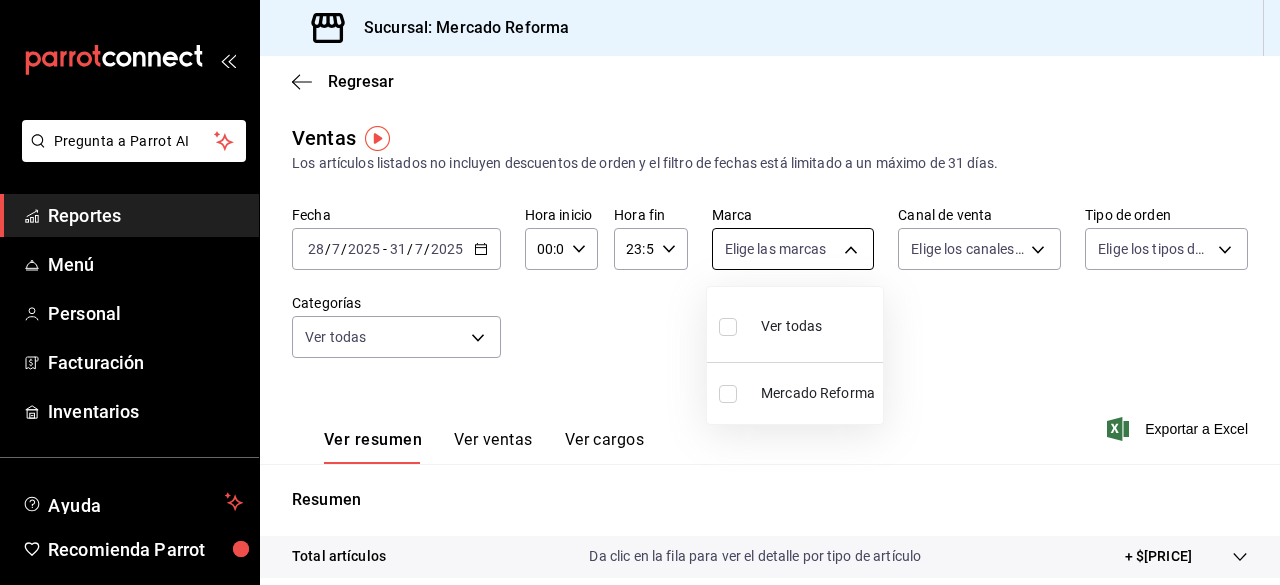 click on "Pregunta a Parrot AI Reportes   Menú   Personal   Facturación   Inventarios   Ayuda Recomienda Parrot   [FIRST] [LAST]   Sugerir nueva función   Sucursal: Mercado Reforma Regresar Ventas Los artículos listados no incluyen descuentos de orden y el filtro de fechas está limitado a un máximo de 31 días. Fecha [DATE] [DATE] - [DATE] [DATE] Hora inicio [TIME] Hora inicio Hora fin [TIME] Hora fin Marca Elige las marcas Canal de venta Elige los canales de venta Tipo de orden Elige los tipos de orden Categorías Ver todas Ver resumen Ver ventas Ver cargos Exportar a Excel Resumen Total artículos Da clic en la fila para ver el detalle por tipo de artículo + $[PRICE] Cargos por servicio  Sin datos por que no se pueden calcular debido al filtro de categorías seleccionado Venta bruta = $[PRICE] Descuentos totales  Sin datos por que no se pueden calcular debido al filtro de categorías seleccionado Certificados de regalo Venta total = $[PRICE] Impuestos - $[PRICE] Venta neta" at bounding box center (640, 292) 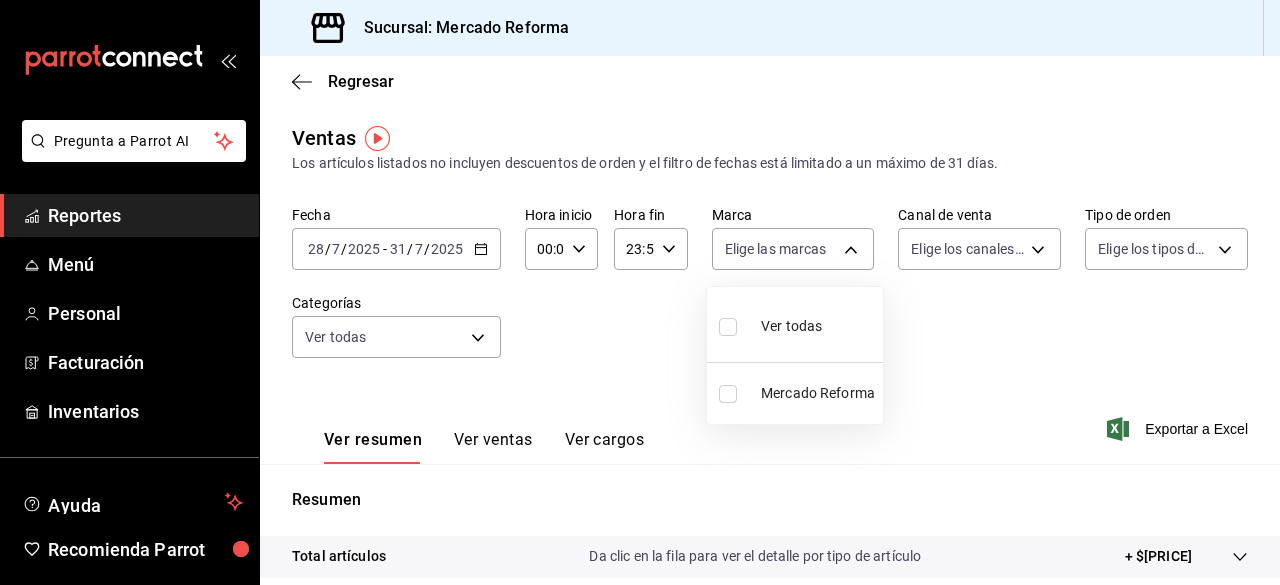 click at bounding box center [728, 327] 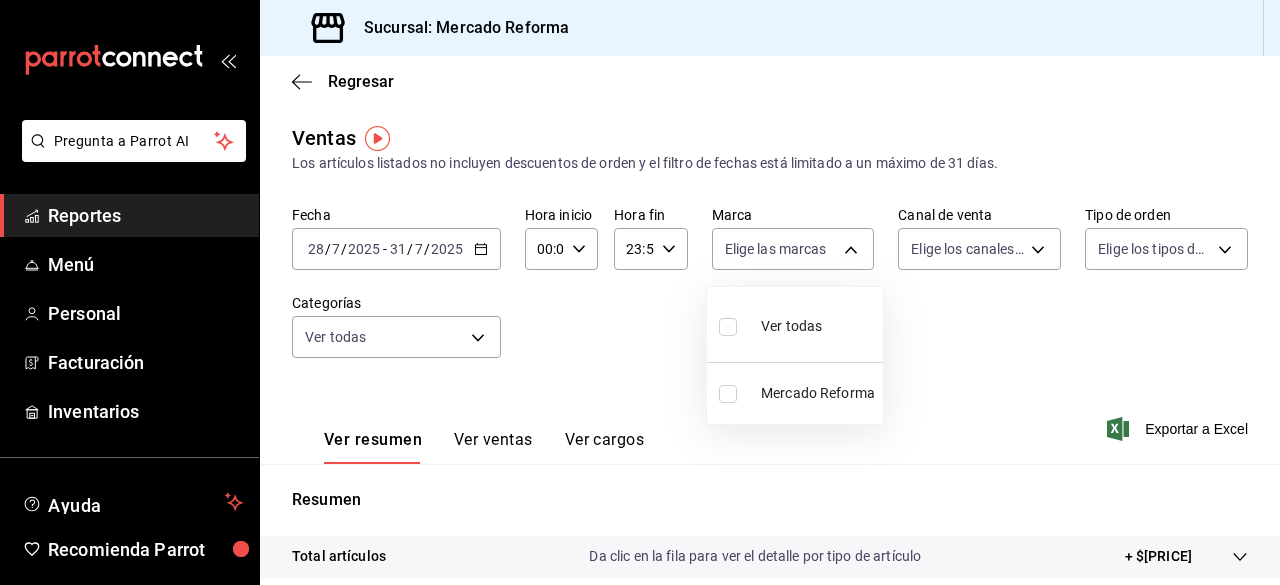 checkbox on "true" 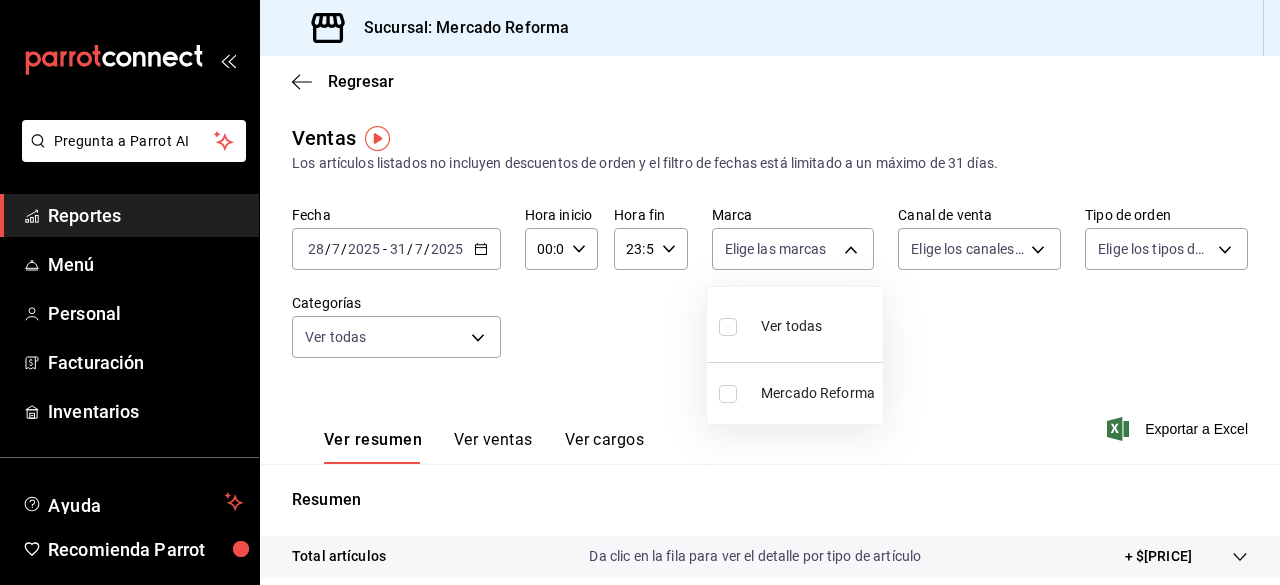 type on "ae828a00-f9e9-46fb-a95c-bc024de736cf" 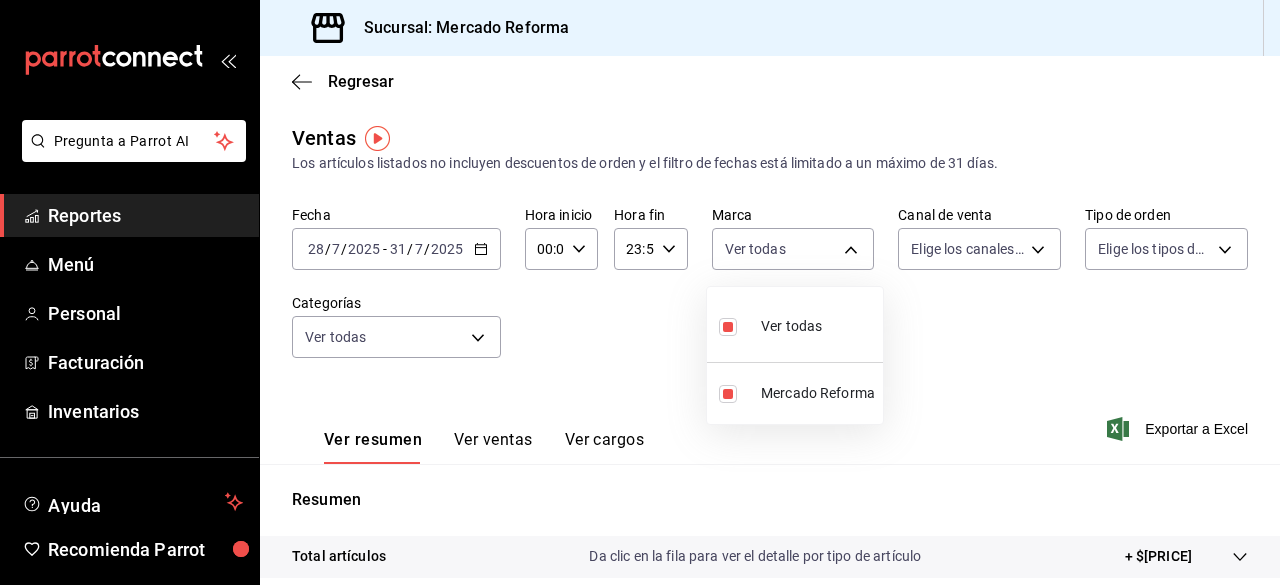 click at bounding box center [640, 292] 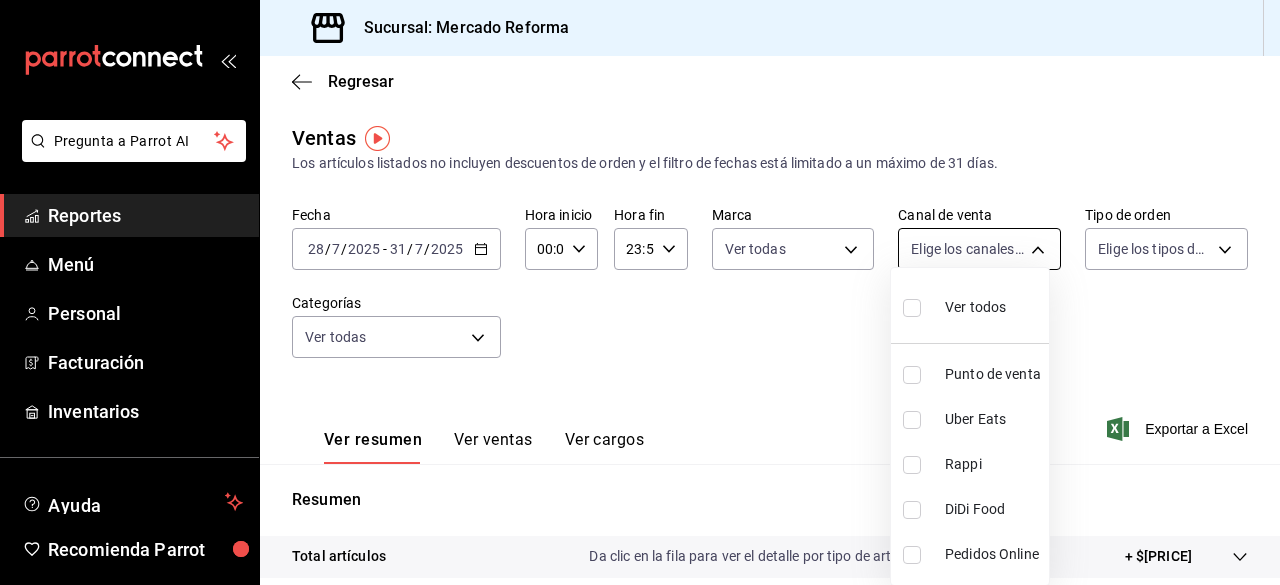 click on "Pregunta a Parrot AI Reportes   Menú   Personal   Facturación   Inventarios   Ayuda Recomienda Parrot   [FIRST] [LAST]   Sugerir nueva función   Sucursal: Mercado Reforma Regresar Ventas Los artículos listados no incluyen descuentos de orden y el filtro de fechas está limitado a un máximo de 31 días. Fecha [DATE] [DATE] - [DATE] [DATE] Hora inicio [TIME] Hora inicio Hora fin [TIME] Hora fin Marca Ver todas [UUID] Canal de venta Elige los canales de venta Tipo de orden Elige los tipos de orden Categorías Ver todas Ver resumen Ver ventas Ver cargos Exportar a Excel Resumen Total artículos Da clic en la fila para ver el detalle por tipo de artículo + $[PRICE] Cargos por servicio  Sin datos por que no se pueden calcular debido al filtro de categorías seleccionado Venta bruta = $[PRICE] Descuentos totales  Sin datos por que no se pueden calcular debido al filtro de categorías seleccionado Certificados de regalo Venta total = $[PRICE] Impuestos" at bounding box center (640, 292) 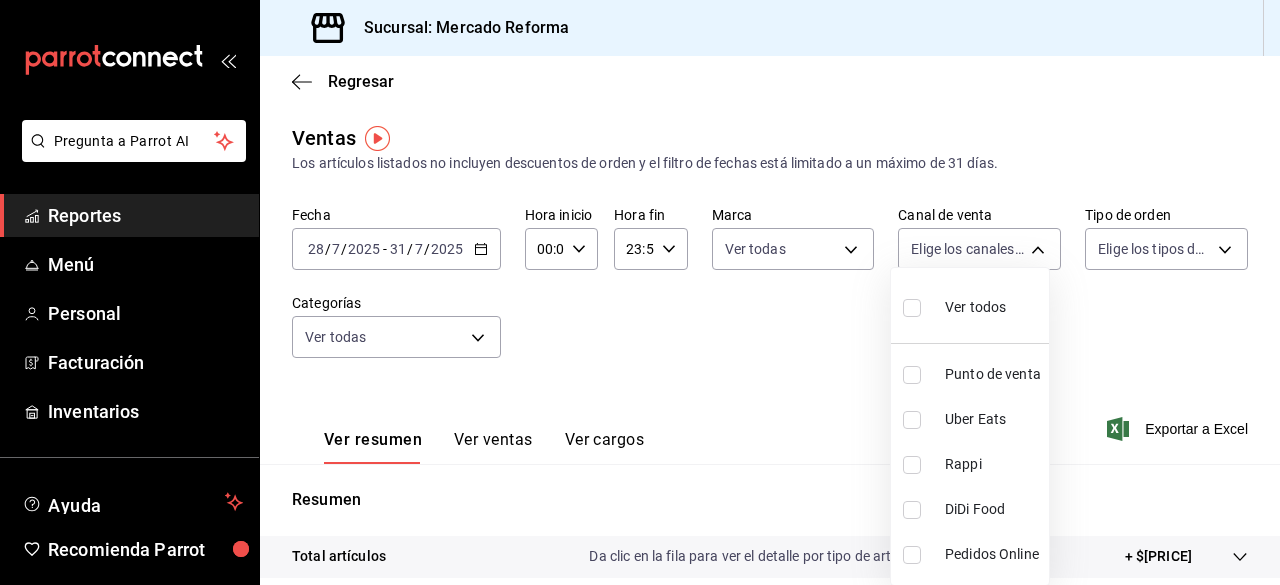 click at bounding box center [912, 308] 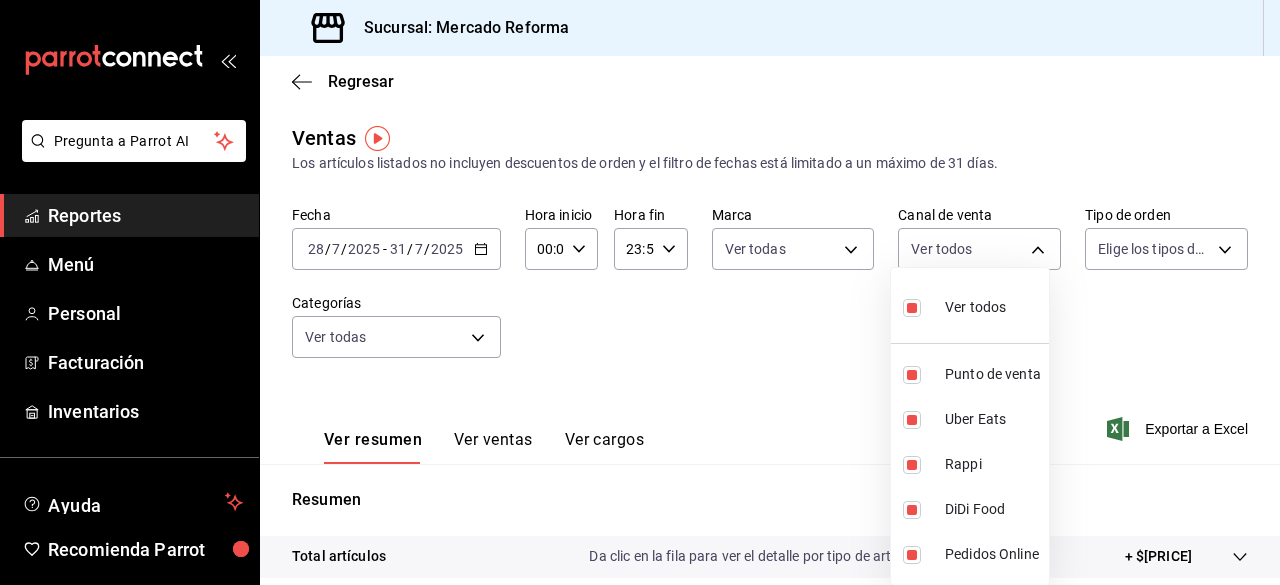 click at bounding box center (640, 292) 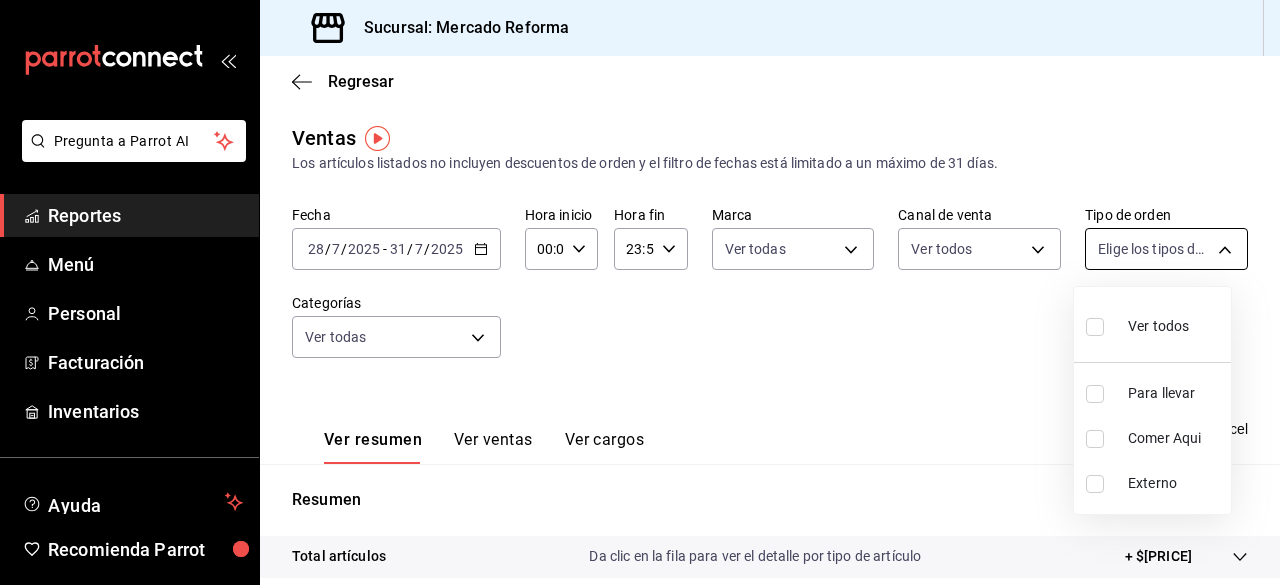 click on "Pregunta a Parrot AI Reportes   Menú   Personal   Facturación   Inventarios   Ayuda Recomienda Parrot   [FIRST] [LAST]   Sugerir nueva función   Sucursal: Mercado Reforma Regresar Ventas Los artículos listados no incluyen descuentos de orden y el filtro de fechas está limitado a un máximo de 31 días. Fecha [DATE] [DATE] - [DATE] [DATE] Hora inicio [TIME] Hora inicio Hora fin [TIME] Hora fin Marca Ver todas [UUID] Canal de venta Ver todos PARROT,UBER_EATS,RAPPI,DIDI_FOOD,ONLINE Tipo de orden Elige los tipos de orden Categorías Ver todas Ver resumen Ver ventas Ver cargos Exportar a Excel Resumen Total artículos Da clic en la fila para ver el detalle por tipo de artículo + $[PRICE] Cargos por servicio  Sin datos por que no se pueden calcular debido al filtro de categorías seleccionado Venta bruta = $[PRICE] Descuentos totales  Sin datos por que no se pueden calcular debido al filtro de categorías seleccionado Certificados de regalo Venta total" at bounding box center (640, 292) 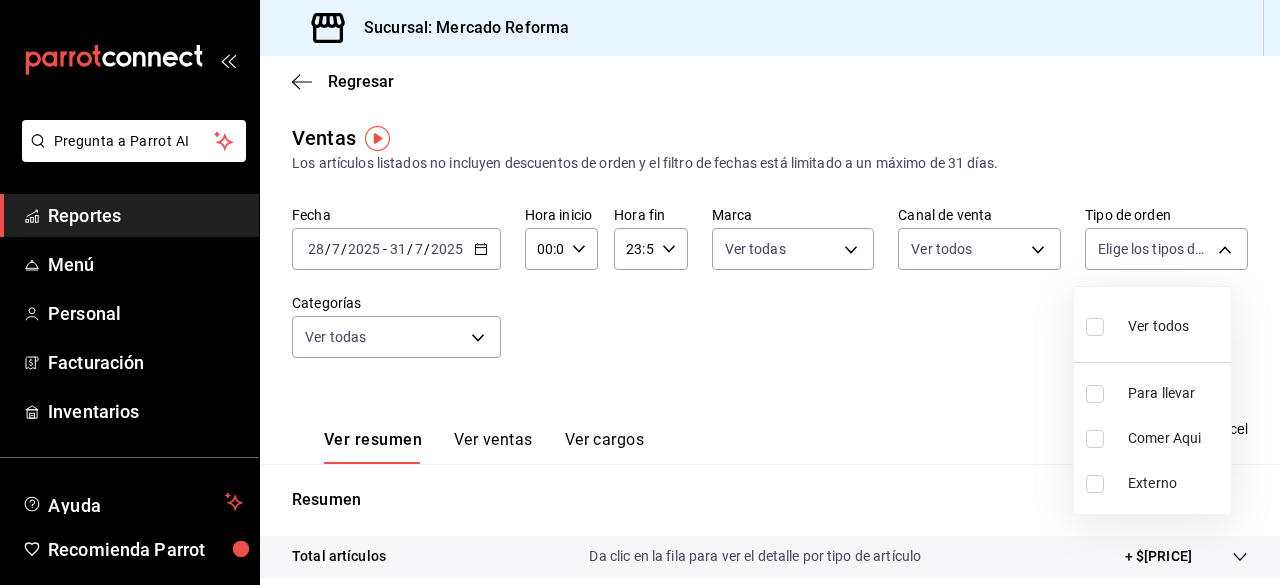 click at bounding box center [1099, 326] 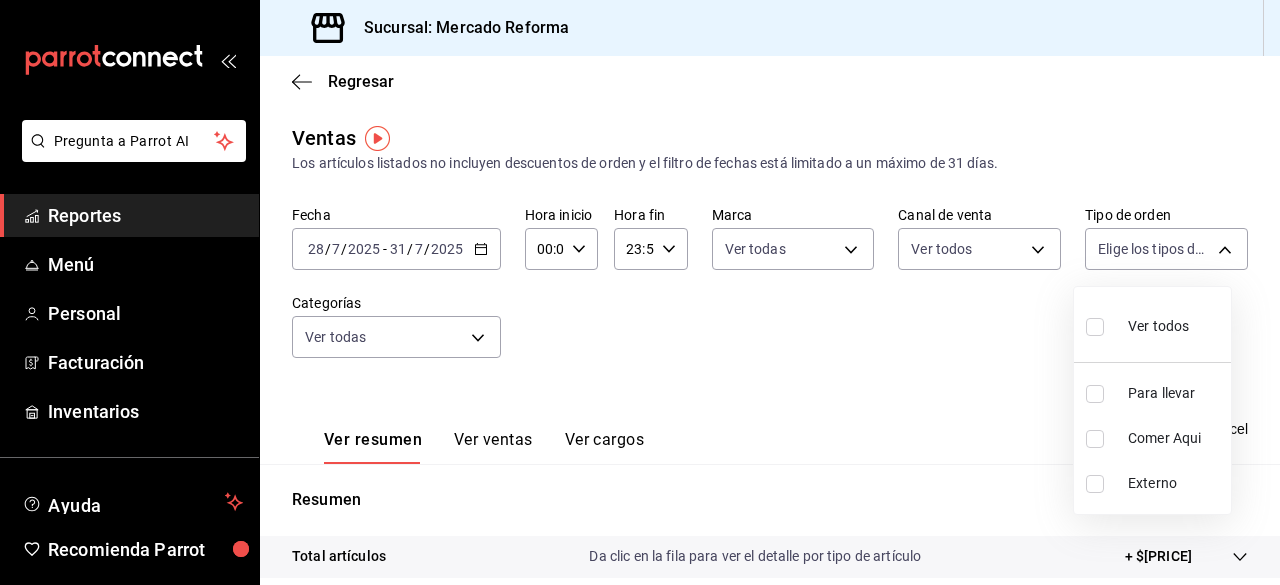 click at bounding box center (1095, 327) 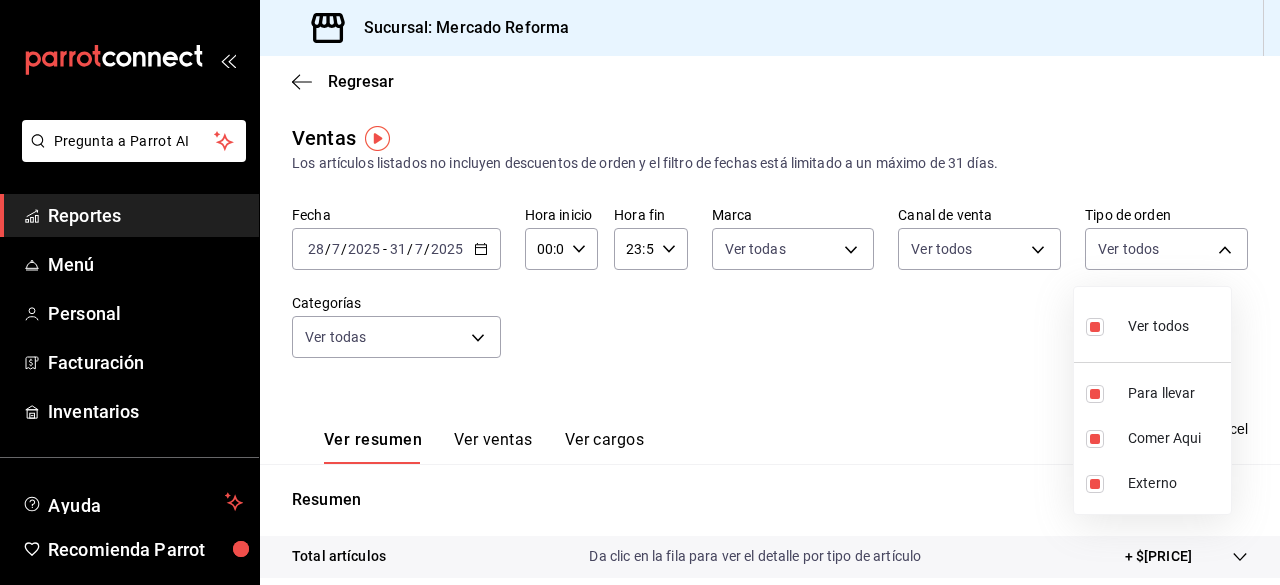 click at bounding box center (640, 292) 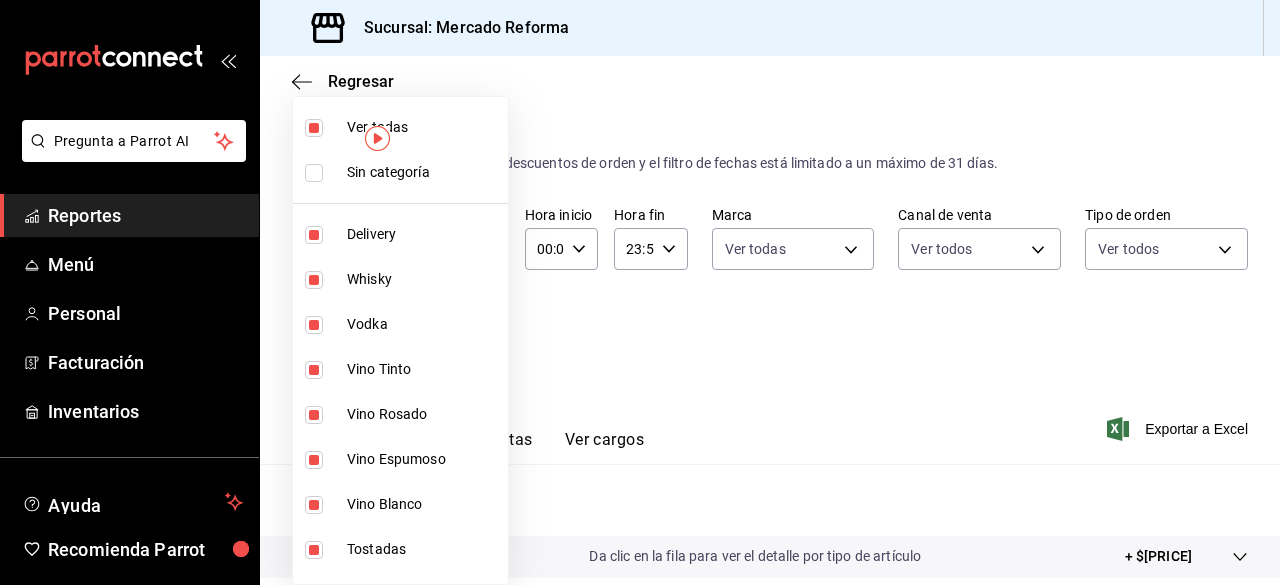 click on "Pregunta a Parrot AI Reportes   Menú   Personal   Facturación   Inventarios   Ayuda Recomienda Parrot   [FIRST] [LAST]   Sugerir nueva función   Sucursal: Mercado Reforma Regresar Ventas Los artículos listados no incluyen descuentos de orden y el filtro de fechas está limitado a un máximo de 31 días. Fecha [DATE] [DATE] - [DATE] [DATE] Hora inicio [TIME] Hora inicio Hora fin [TIME] Hora fin Marca Ver todas [UUID] Canal de venta Ver todos PARROT,UBER_EATS,RAPPI,DIDI_FOOD,ONLINE Tipo de orden Ver todos [UUID],[UUID],EXTERNAL Categorías Ver todas Ver resumen Ver ventas Ver cargos Exportar a Excel Resumen Total artículos Da clic en la fila para ver el detalle por tipo de artículo + $[PRICE] Cargos por servicio  Sin datos por que no se pueden calcular debido al filtro de categorías seleccionado Venta bruta = $[PRICE] Descuentos totales Certificados de regalo Venta total = $[PRICE]" at bounding box center (640, 292) 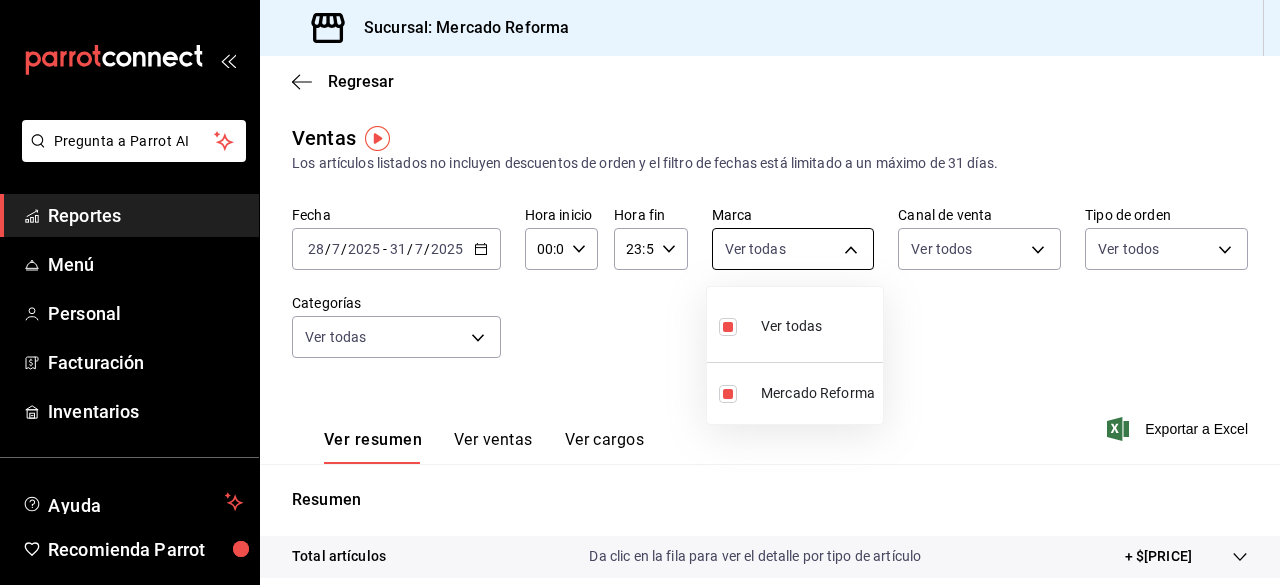 click on "Pregunta a Parrot AI Reportes   Menú   Personal   Facturación   Inventarios   Ayuda Recomienda Parrot   [FIRST] [LAST]   Sugerir nueva función   Sucursal: Mercado Reforma Regresar Ventas Los artículos listados no incluyen descuentos de orden y el filtro de fechas está limitado a un máximo de 31 días. Fecha [DATE] [DATE] - [DATE] [DATE] Hora inicio [TIME] Hora inicio Hora fin [TIME] Hora fin Marca Ver todas [UUID] Canal de venta Ver todos PARROT,UBER_EATS,RAPPI,DIDI_FOOD,ONLINE Tipo de orden Ver todos [UUID],[UUID],EXTERNAL Categorías Ver todas Ver resumen Ver ventas Ver cargos Exportar a Excel Resumen Total artículos Da clic en la fila para ver el detalle por tipo de artículo + $[PRICE] Cargos por servicio  Sin datos por que no se pueden calcular debido al filtro de categorías seleccionado Venta bruta = $[PRICE] Descuentos totales Certificados de regalo Venta total = $[PRICE]" at bounding box center [640, 292] 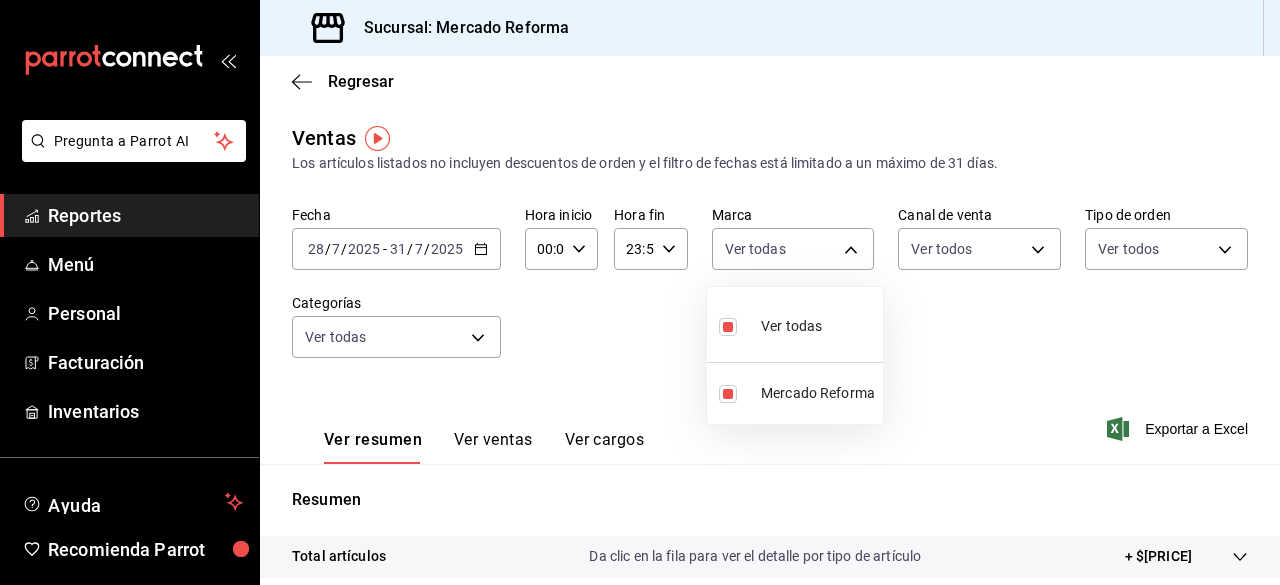 click at bounding box center [640, 292] 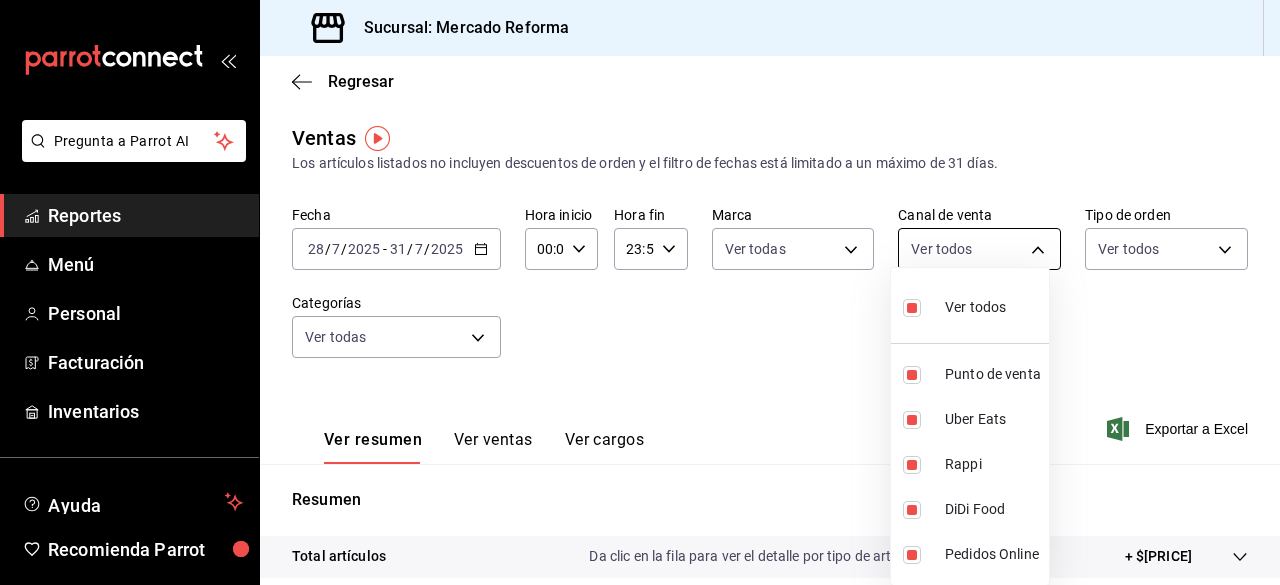 click on "Pregunta a Parrot AI Reportes   Menú   Personal   Facturación   Inventarios   Ayuda Recomienda Parrot   [FIRST] [LAST]   Sugerir nueva función   Sucursal: Mercado Reforma Regresar Ventas Los artículos listados no incluyen descuentos de orden y el filtro de fechas está limitado a un máximo de 31 días. Fecha [DATE] [DATE] - [DATE] [DATE] Hora inicio [TIME] Hora inicio Hora fin [TIME] Hora fin Marca Ver todas [UUID] Canal de venta Ver todos PARROT,UBER_EATS,RAPPI,DIDI_FOOD,ONLINE Tipo de orden Ver todos [UUID],[UUID],EXTERNAL Categorías Ver todas Ver resumen Ver ventas Ver cargos Exportar a Excel Resumen Total artículos Da clic en la fila para ver el detalle por tipo de artículo + $[PRICE] Cargos por servicio  Sin datos por que no se pueden calcular debido al filtro de categorías seleccionado Venta bruta = $[PRICE] Descuentos totales Certificados de regalo Venta total = $[PRICE]" at bounding box center [640, 292] 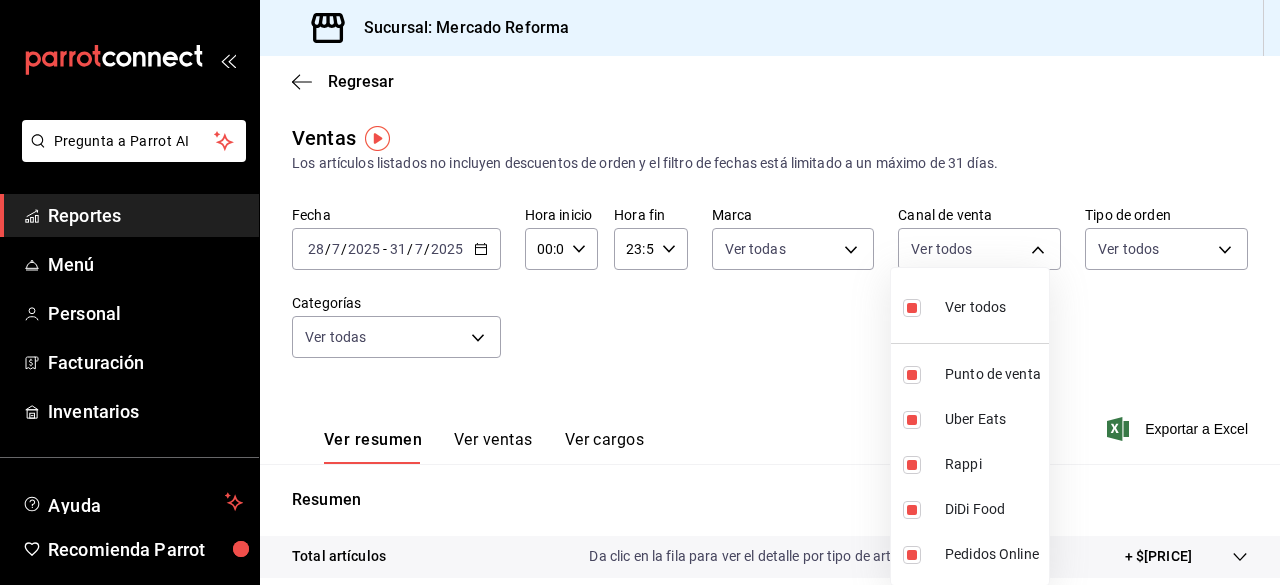 click at bounding box center (640, 292) 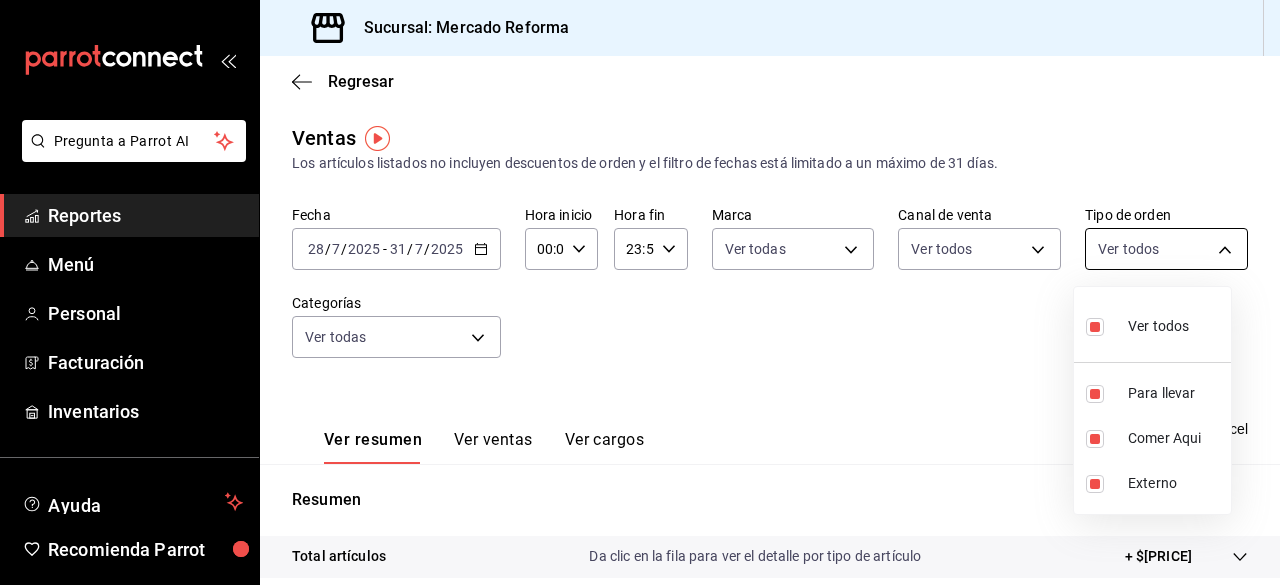 click on "Pregunta a Parrot AI Reportes   Menú   Personal   Facturación   Inventarios   Ayuda Recomienda Parrot   [FIRST] [LAST]   Sugerir nueva función   Sucursal: Mercado Reforma Regresar Ventas Los artículos listados no incluyen descuentos de orden y el filtro de fechas está limitado a un máximo de 31 días. Fecha [DATE] [DATE] - [DATE] [DATE] Hora inicio [TIME] Hora inicio Hora fin [TIME] Hora fin Marca Ver todas [UUID] Canal de venta Ver todos PARROT,UBER_EATS,RAPPI,DIDI_FOOD,ONLINE Tipo de orden Ver todos [UUID],[UUID],EXTERNAL Categorías Ver todas Ver resumen Ver ventas Ver cargos Exportar a Excel Resumen Total artículos Da clic en la fila para ver el detalle por tipo de artículo + $[PRICE] Cargos por servicio  Sin datos por que no se pueden calcular debido al filtro de categorías seleccionado Venta bruta = $[PRICE] Descuentos totales Certificados de regalo Venta total = $[PRICE]" at bounding box center [640, 292] 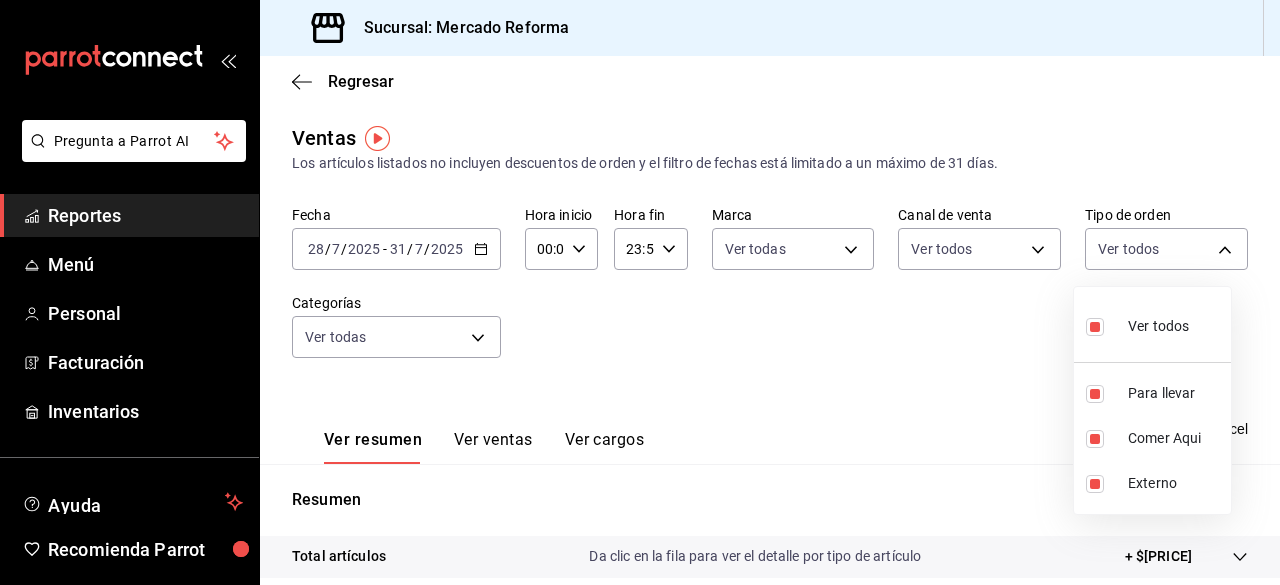 click at bounding box center (640, 292) 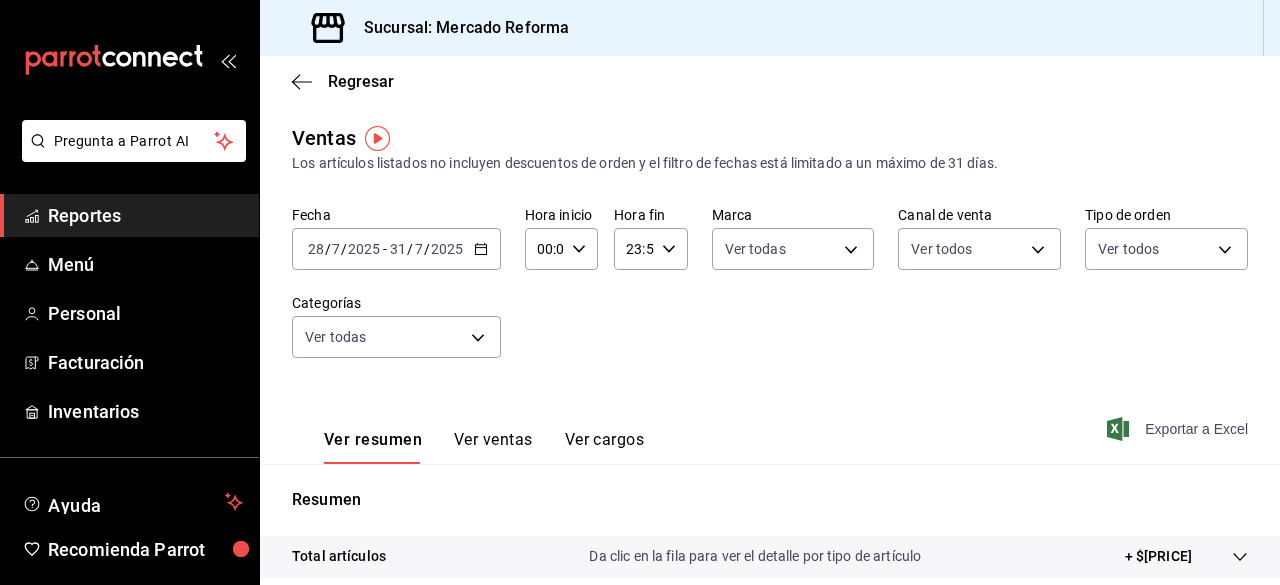 click on "Exportar a Excel" at bounding box center (1179, 429) 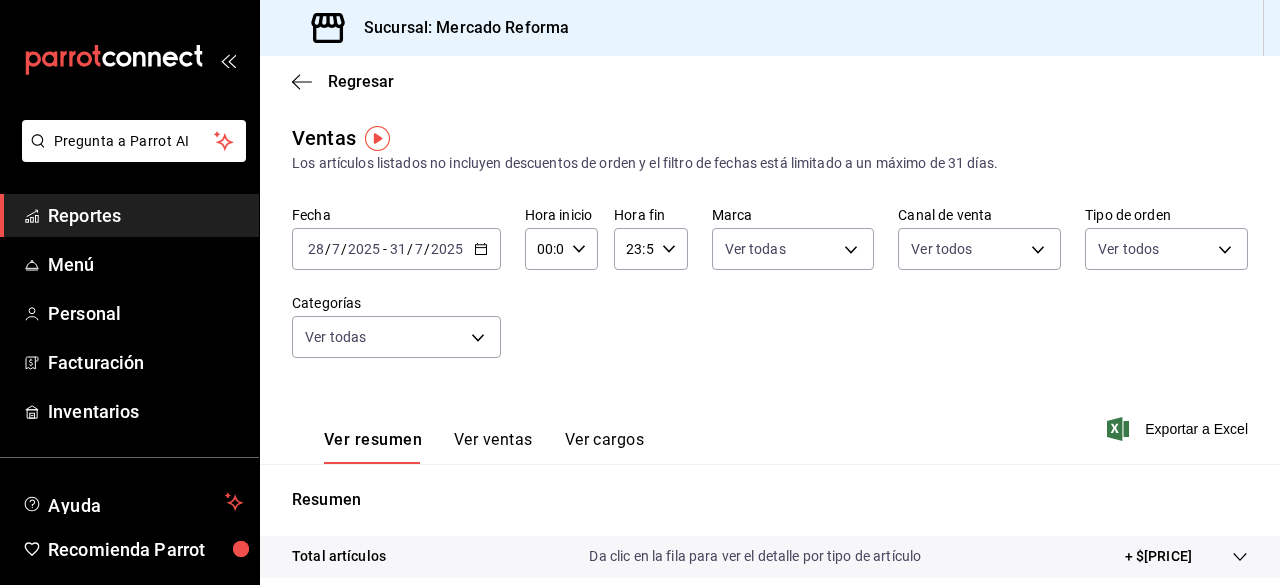 click on "Resumen" at bounding box center (770, 500) 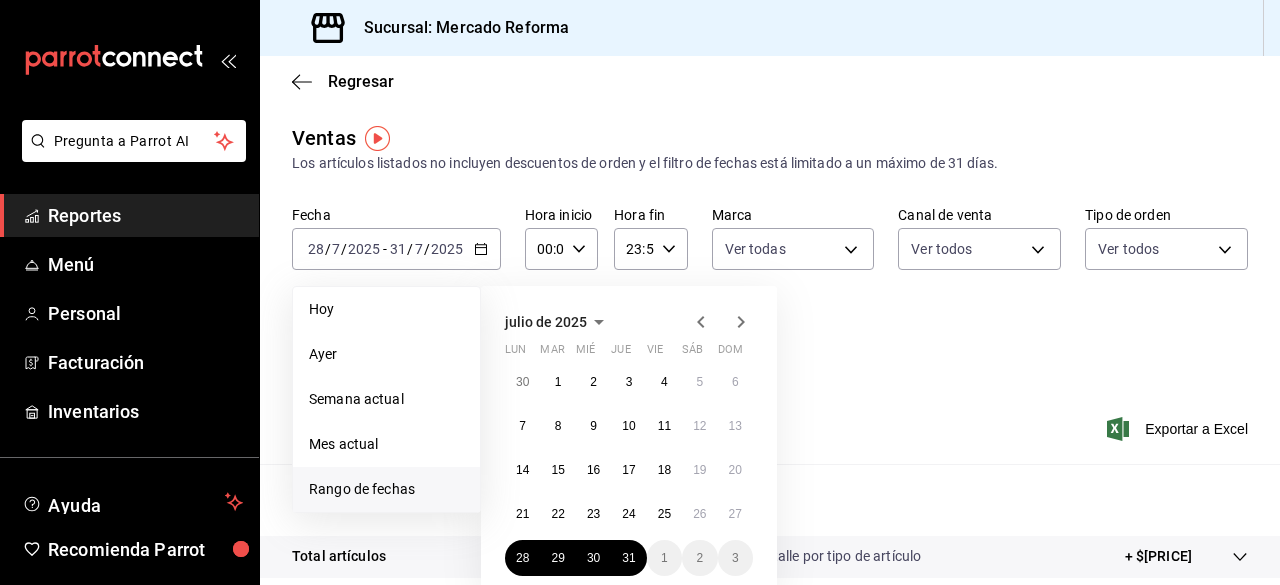 click on "julio de 2025 lun mar mié jue vie sáb dom 30 1 2 3 4 5 6 7 8 9 10 11 12 13 14 15 16 17 18 19 20 21 22 23 24 25 26 27 28 29 30 31 1 2 3" at bounding box center [656, 423] 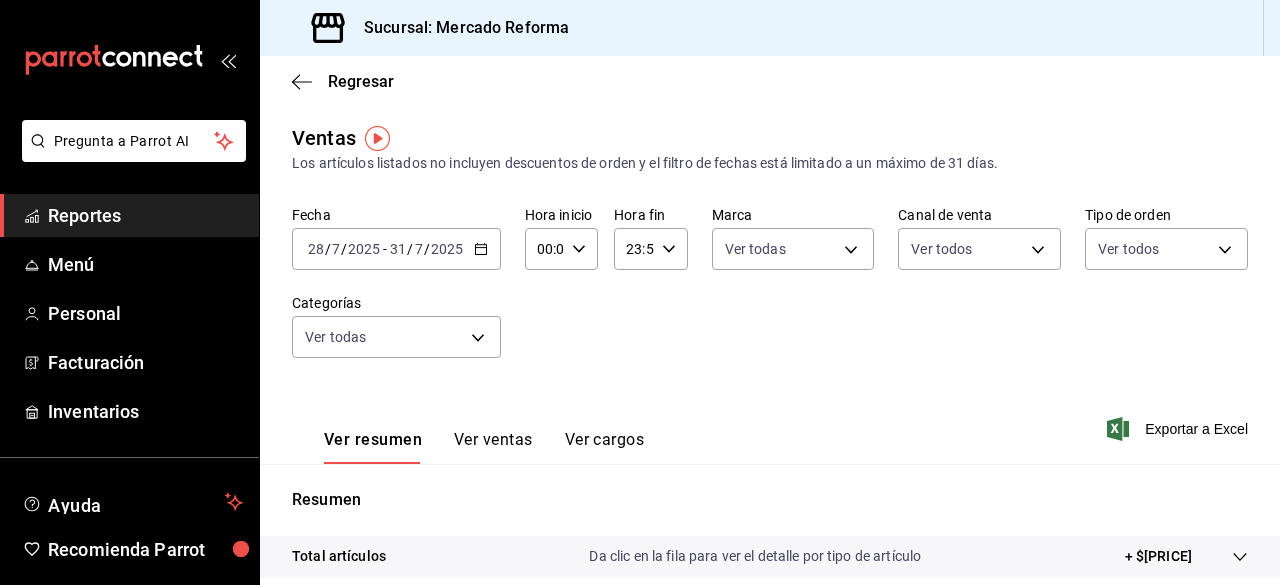 click on "Fecha 2025-07-28 28 / 7 / 2025 - 2025-07-31 31 / 7 / 2025 Hora inicio 00:00 Hora inicio Hora fin 23:59 Hora fin Marca Ver todas ae828a00-f9e9-46fb-a95c-bc024de736cf Canal de venta Ver todos PARROT,UBER_EATS,RAPPI,DIDI_FOOD,ONLINE Tipo de orden Ver todos 543b6f55-63b3-4283-b38a-1c71103a1357,8967f16d-2e4d-4984-8791-673d8c0d58d4,EXTERNAL Categorías Ver todas" at bounding box center [770, 294] 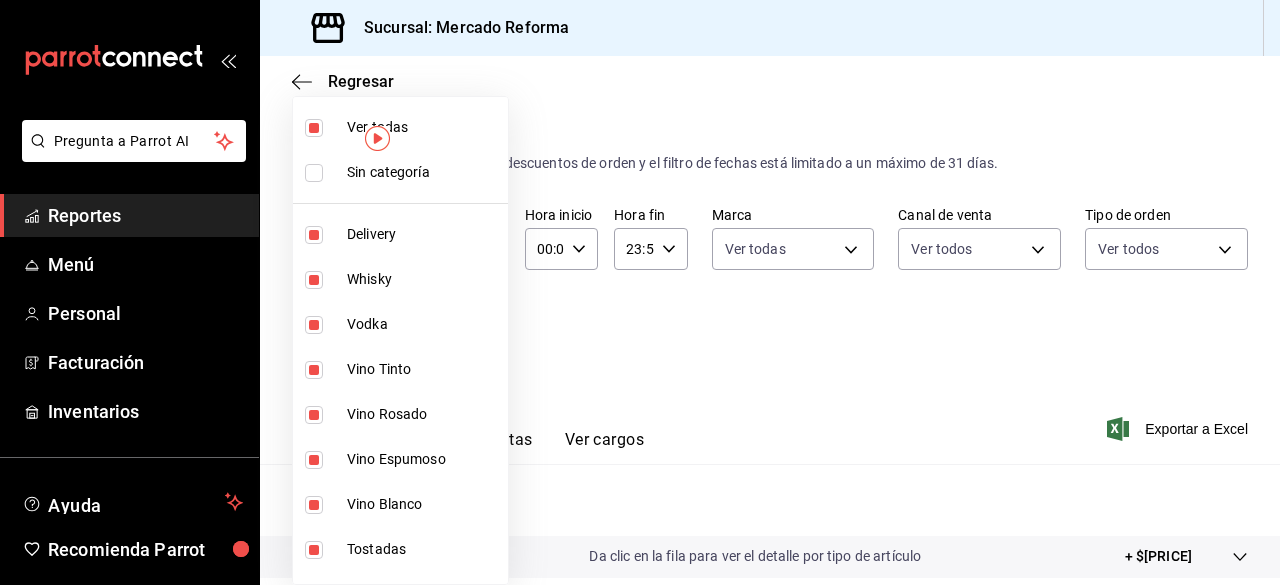 click on "Pregunta a Parrot AI Reportes   Menú   Personal   Facturación   Inventarios   Ayuda Recomienda Parrot   [FIRST] [LAST]   Sugerir nueva función   Sucursal: Mercado Reforma Regresar Ventas Los artículos listados no incluyen descuentos de orden y el filtro de fechas está limitado a un máximo de 31 días. Fecha [DATE] [DATE] - [DATE] [DATE] Hora inicio [TIME] Hora inicio Hora fin [TIME] Hora fin Marca Ver todas [UUID] Canal de venta Ver todos PARROT,UBER_EATS,RAPPI,DIDI_FOOD,ONLINE Tipo de orden Ver todos [UUID],[UUID],EXTERNAL Categorías Ver todas Ver resumen Ver ventas Ver cargos Exportar a Excel Resumen Total artículos Da clic en la fila para ver el detalle por tipo de artículo + $[PRICE] Cargos por servicio  Sin datos por que no se pueden calcular debido al filtro de categorías seleccionado Venta bruta = $[PRICE] Descuentos totales Certificados de regalo Venta total = $[PRICE]" at bounding box center [640, 292] 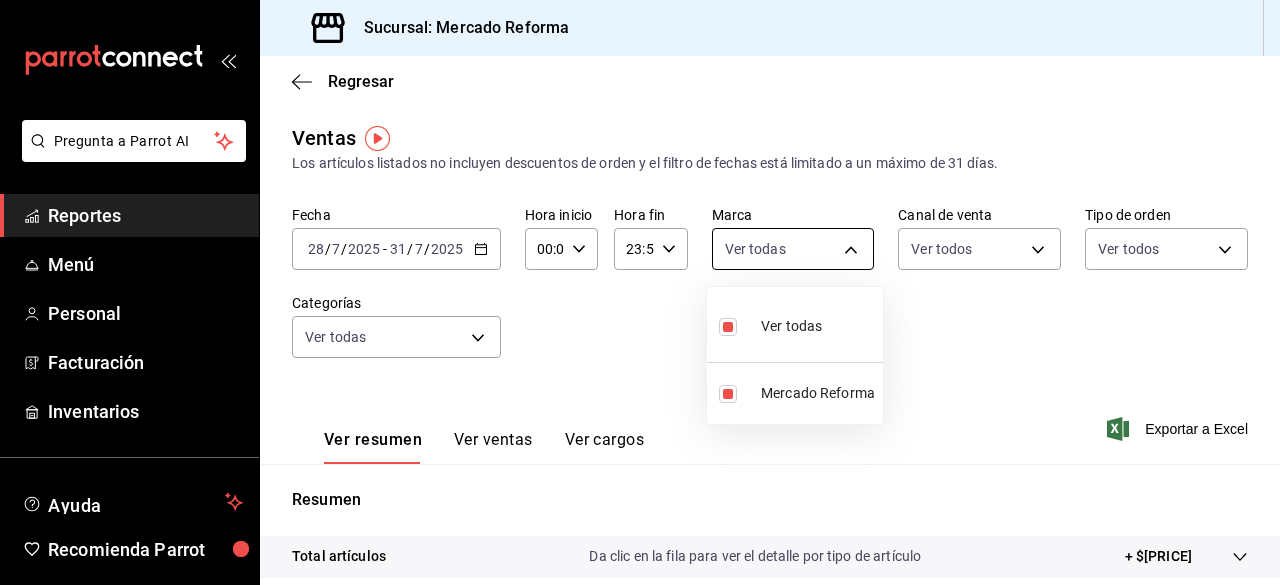 click on "Pregunta a Parrot AI Reportes   Menú   Personal   Facturación   Inventarios   Ayuda Recomienda Parrot   [FIRST] [LAST]   Sugerir nueva función   Sucursal: Mercado Reforma Regresar Ventas Los artículos listados no incluyen descuentos de orden y el filtro de fechas está limitado a un máximo de 31 días. Fecha [DATE] [DATE] - [DATE] [DATE] Hora inicio [TIME] Hora inicio Hora fin [TIME] Hora fin Marca Ver todas [UUID] Canal de venta Ver todos PARROT,UBER_EATS,RAPPI,DIDI_FOOD,ONLINE Tipo de orden Ver todos [UUID],[UUID],EXTERNAL Categorías Ver todas Ver resumen Ver ventas Ver cargos Exportar a Excel Resumen Total artículos Da clic en la fila para ver el detalle por tipo de artículo + $[PRICE] Cargos por servicio  Sin datos por que no se pueden calcular debido al filtro de categorías seleccionado Venta bruta = $[PRICE] Descuentos totales Certificados de regalo Venta total = $[PRICE]" at bounding box center (640, 292) 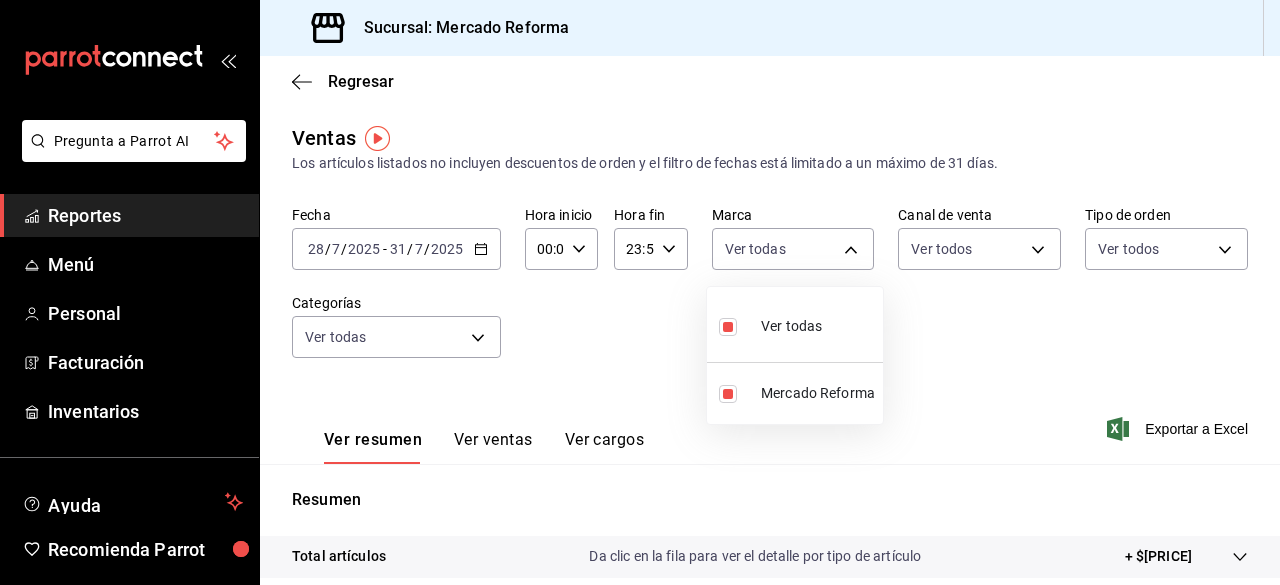 click at bounding box center [640, 292] 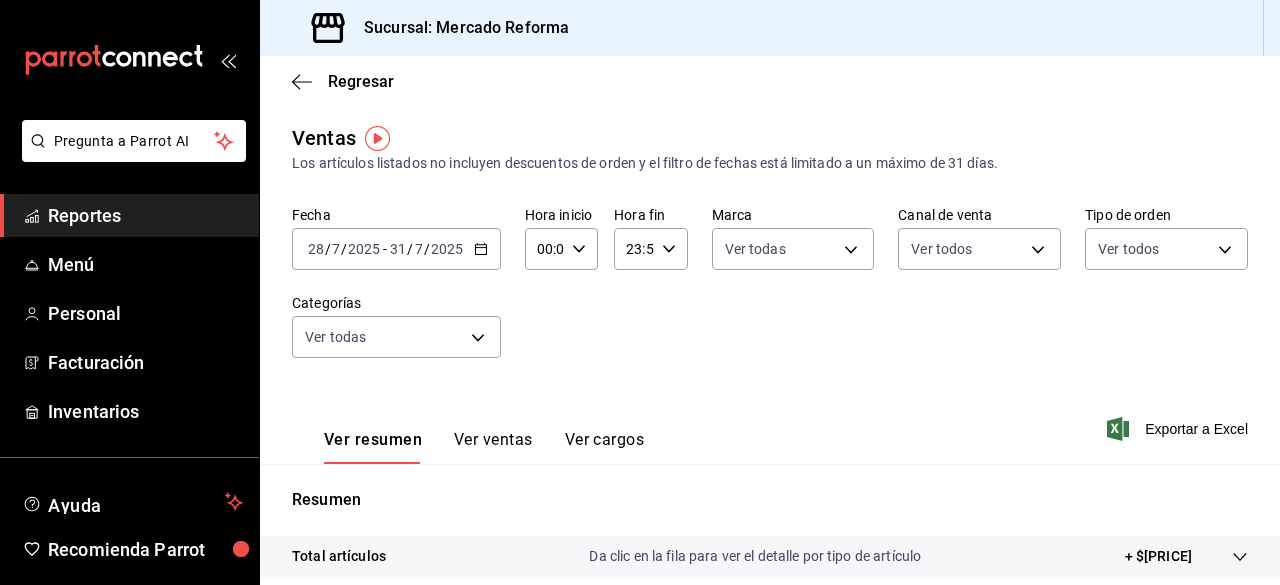 click on "Fecha 2025-07-28 28 / 7 / 2025 - 2025-07-31 31 / 7 / 2025 Hora inicio 00:00 Hora inicio Hora fin 23:59 Hora fin Marca Ver todas ae828a00-f9e9-46fb-a95c-bc024de736cf Canal de venta Ver todos PARROT,UBER_EATS,RAPPI,DIDI_FOOD,ONLINE Tipo de orden Ver todos 543b6f55-63b3-4283-b38a-1c71103a1357,8967f16d-2e4d-4984-8791-673d8c0d58d4,EXTERNAL Categorías Ver todas" at bounding box center [770, 294] 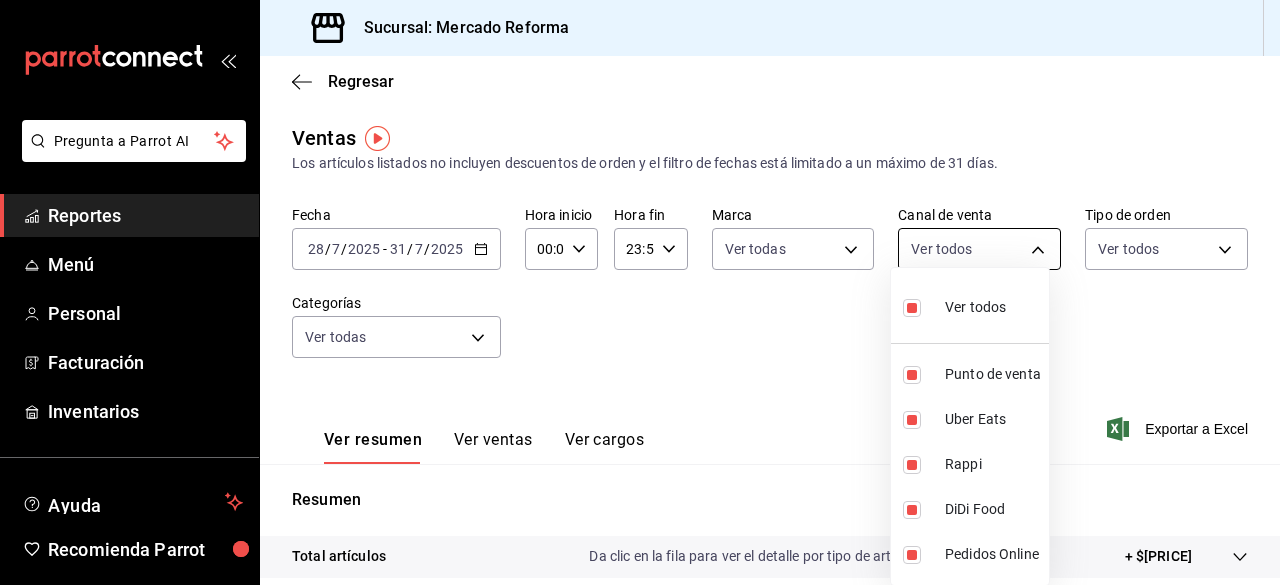 click on "Pregunta a Parrot AI Reportes   Menú   Personal   Facturación   Inventarios   Ayuda Recomienda Parrot   [FIRST] [LAST]   Sugerir nueva función   Sucursal: Mercado Reforma Regresar Ventas Los artículos listados no incluyen descuentos de orden y el filtro de fechas está limitado a un máximo de 31 días. Fecha [DATE] [DATE] - [DATE] [DATE] Hora inicio [TIME] Hora inicio Hora fin [TIME] Hora fin Marca Ver todas [UUID] Canal de venta Ver todos PARROT,UBER_EATS,RAPPI,DIDI_FOOD,ONLINE Tipo de orden Ver todos [UUID],[UUID],EXTERNAL Categorías Ver todas Ver resumen Ver ventas Ver cargos Exportar a Excel Resumen Total artículos Da clic en la fila para ver el detalle por tipo de artículo + $[PRICE] Cargos por servicio  Sin datos por que no se pueden calcular debido al filtro de categorías seleccionado Venta bruta = $[PRICE] Descuentos totales Certificados de regalo Venta total = $[PRICE]" at bounding box center [640, 292] 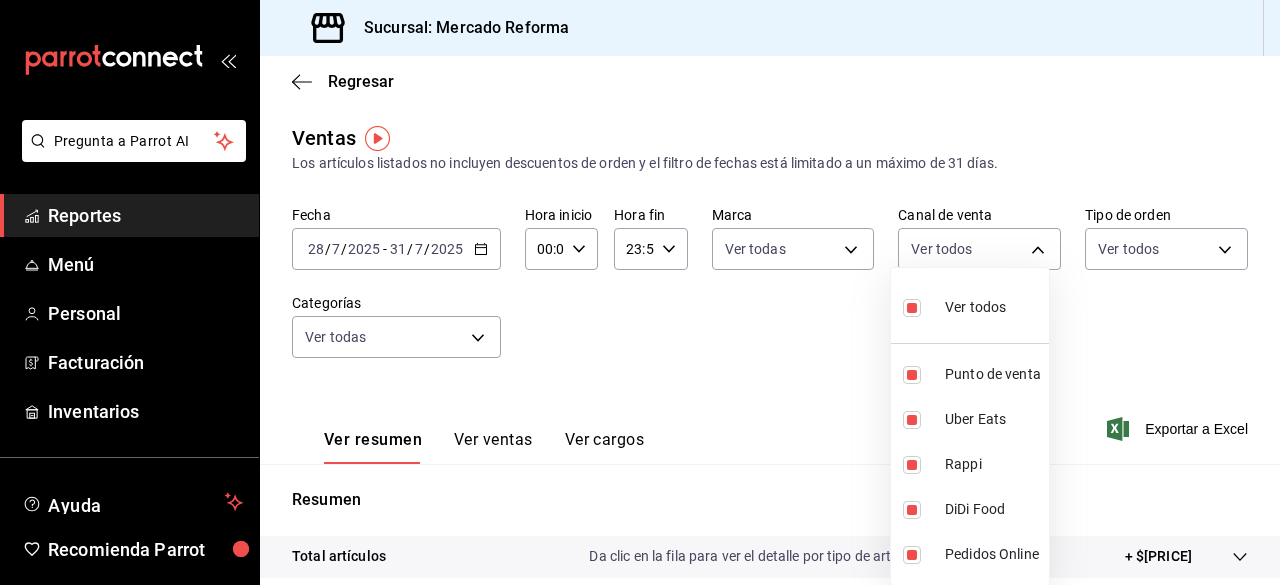 click at bounding box center [640, 292] 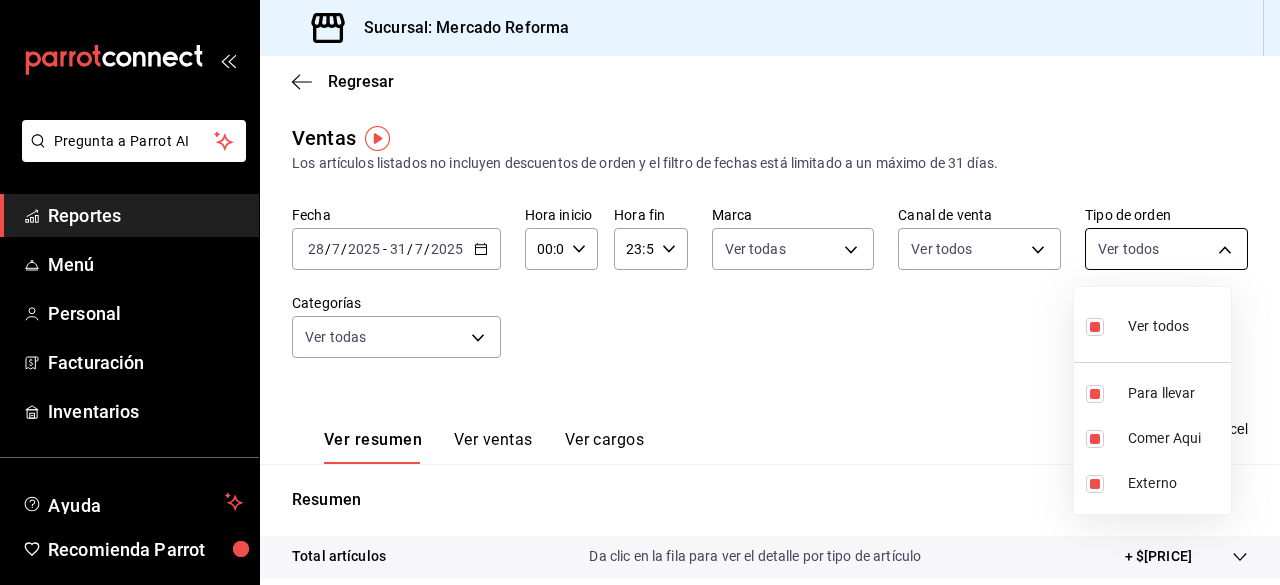 click on "Pregunta a Parrot AI Reportes   Menú   Personal   Facturación   Inventarios   Ayuda Recomienda Parrot   [FIRST] [LAST]   Sugerir nueva función   Sucursal: Mercado Reforma Regresar Ventas Los artículos listados no incluyen descuentos de orden y el filtro de fechas está limitado a un máximo de 31 días. Fecha [DATE] [DATE] - [DATE] [DATE] Hora inicio [TIME] Hora inicio Hora fin [TIME] Hora fin Marca Ver todas [UUID] Canal de venta Ver todos PARROT,UBER_EATS,RAPPI,DIDI_FOOD,ONLINE Tipo de orden Ver todos [UUID],[UUID],EXTERNAL Categorías Ver todas Ver resumen Ver ventas Ver cargos Exportar a Excel Resumen Total artículos Da clic en la fila para ver el detalle por tipo de artículo + $[PRICE] Cargos por servicio  Sin datos por que no se pueden calcular debido al filtro de categorías seleccionado Venta bruta = $[PRICE] Descuentos totales Certificados de regalo Venta total = $[PRICE]" at bounding box center (640, 292) 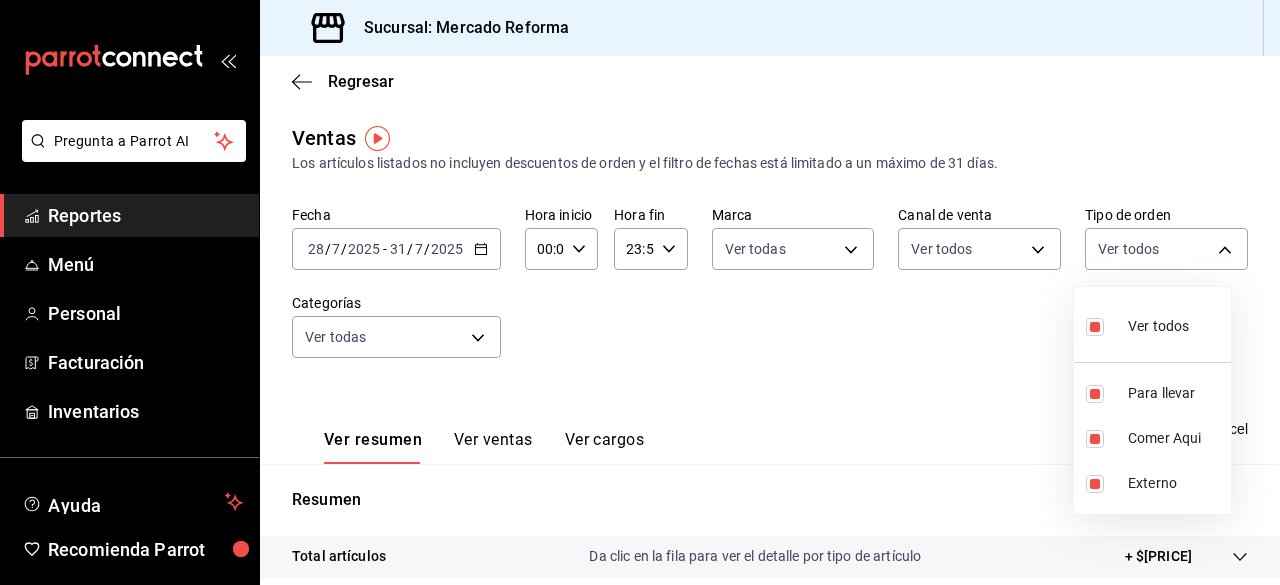 click at bounding box center [640, 292] 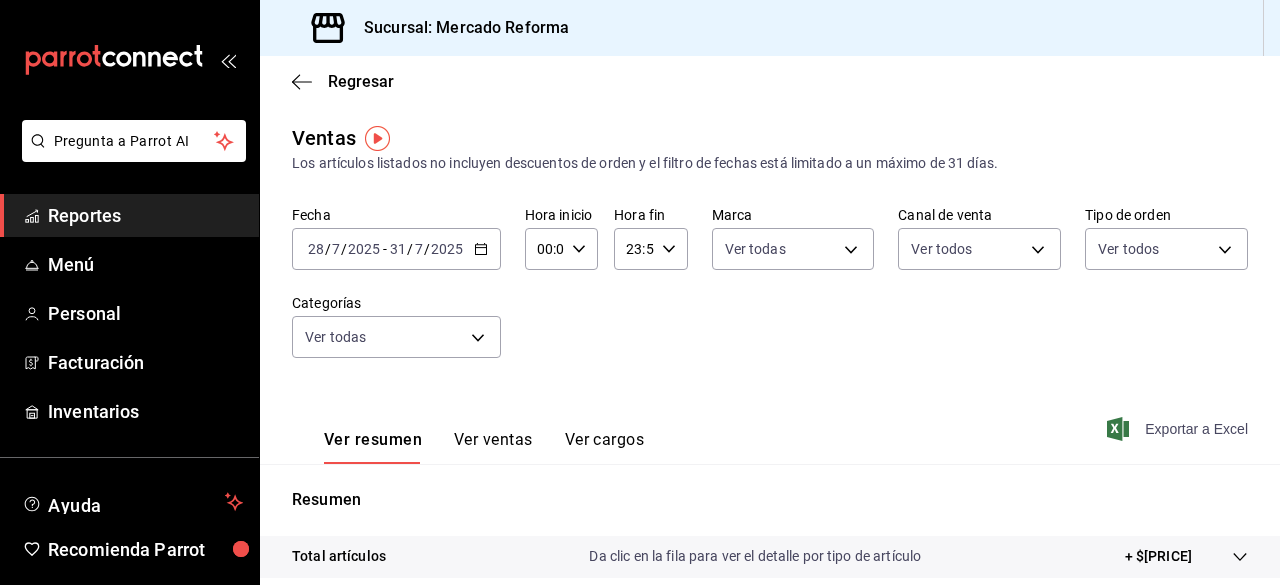 click on "Exportar a Excel" at bounding box center [1179, 429] 